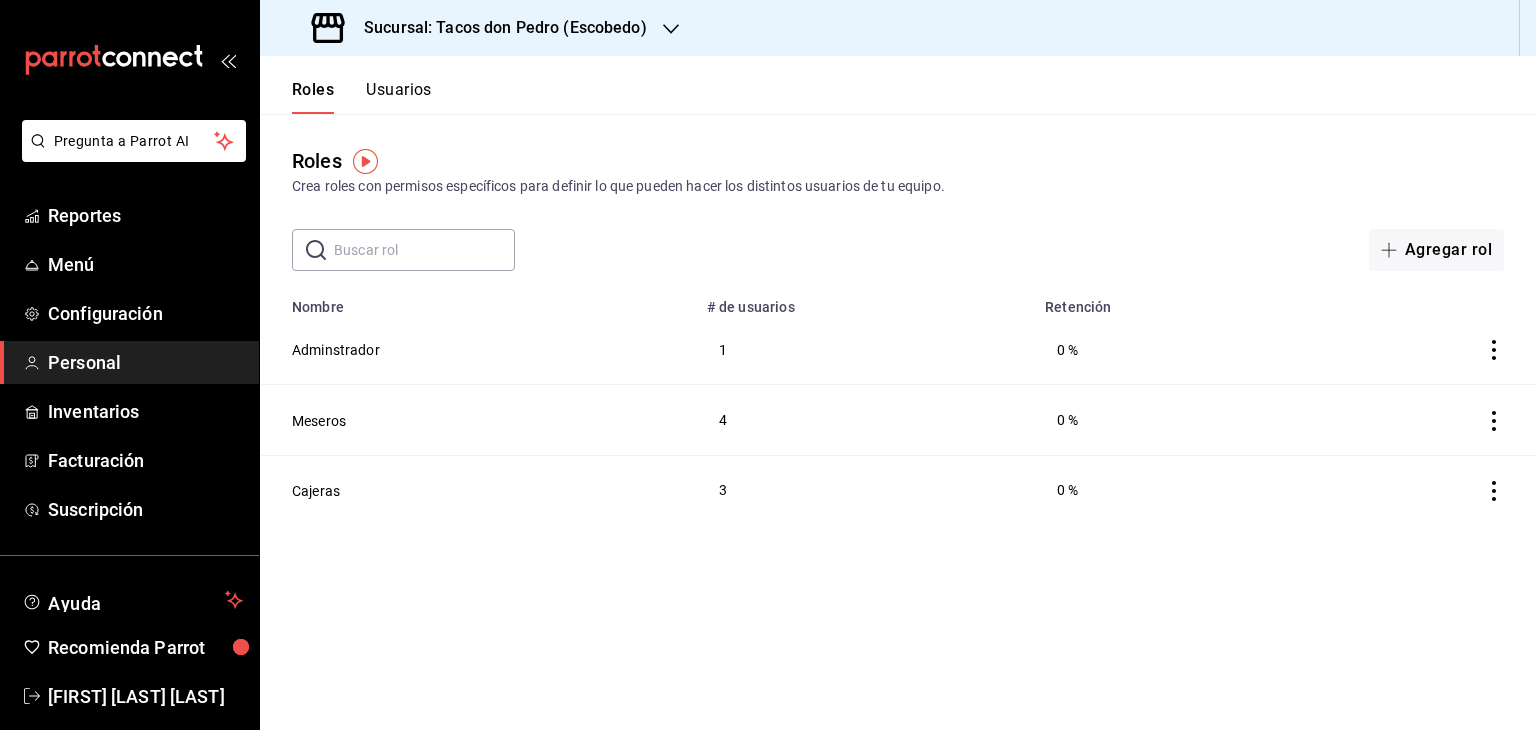 scroll, scrollTop: 0, scrollLeft: 0, axis: both 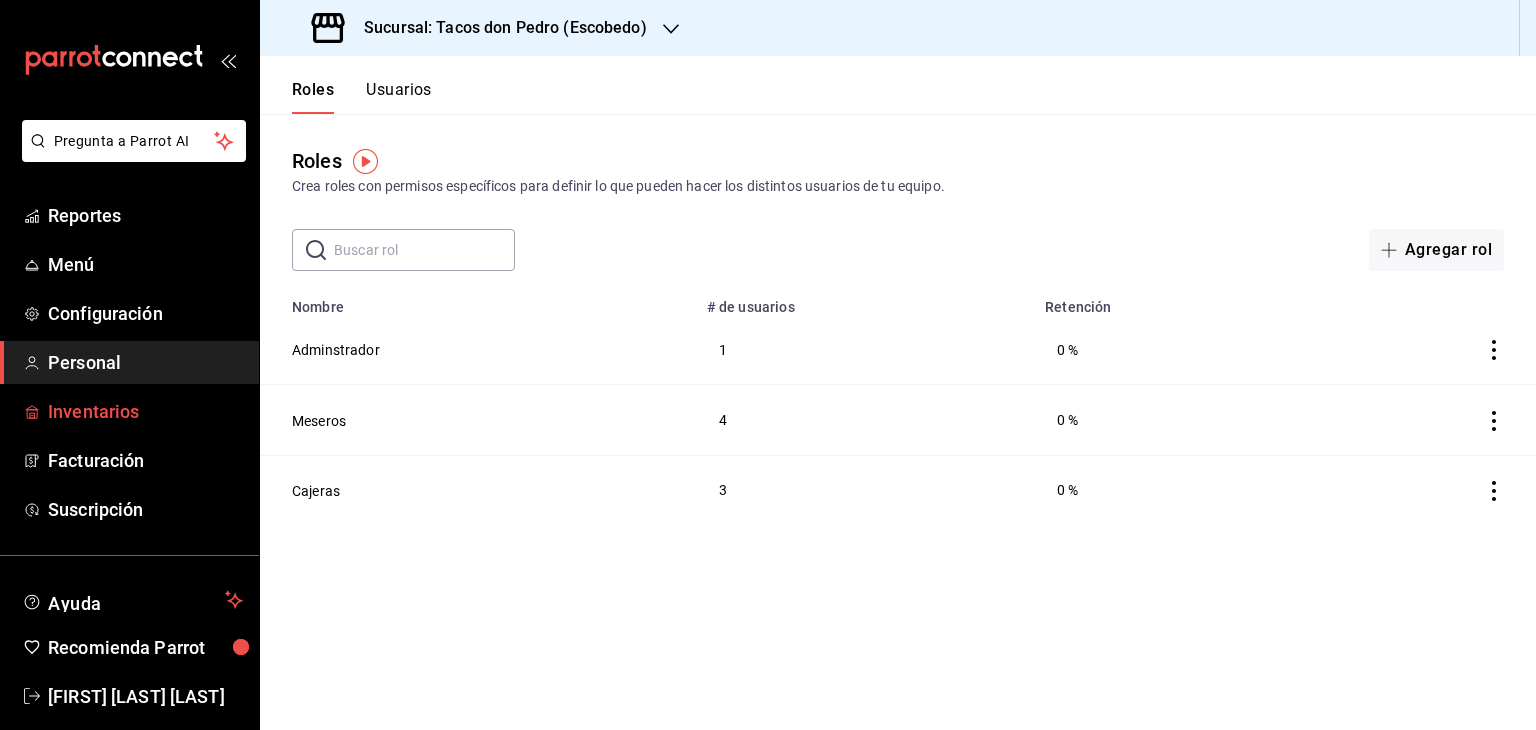 click on "Inventarios" at bounding box center (145, 411) 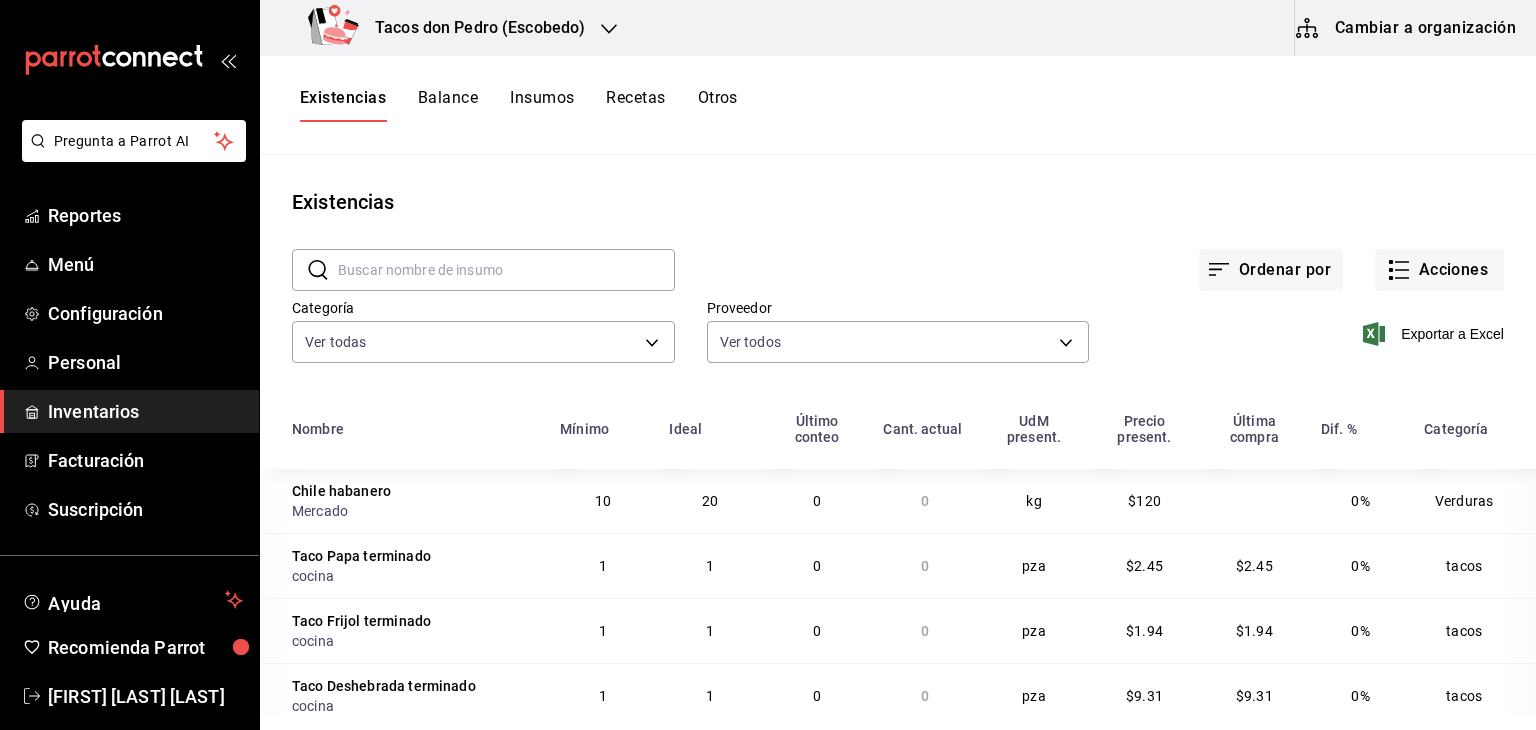 click on "Balance" at bounding box center (448, 105) 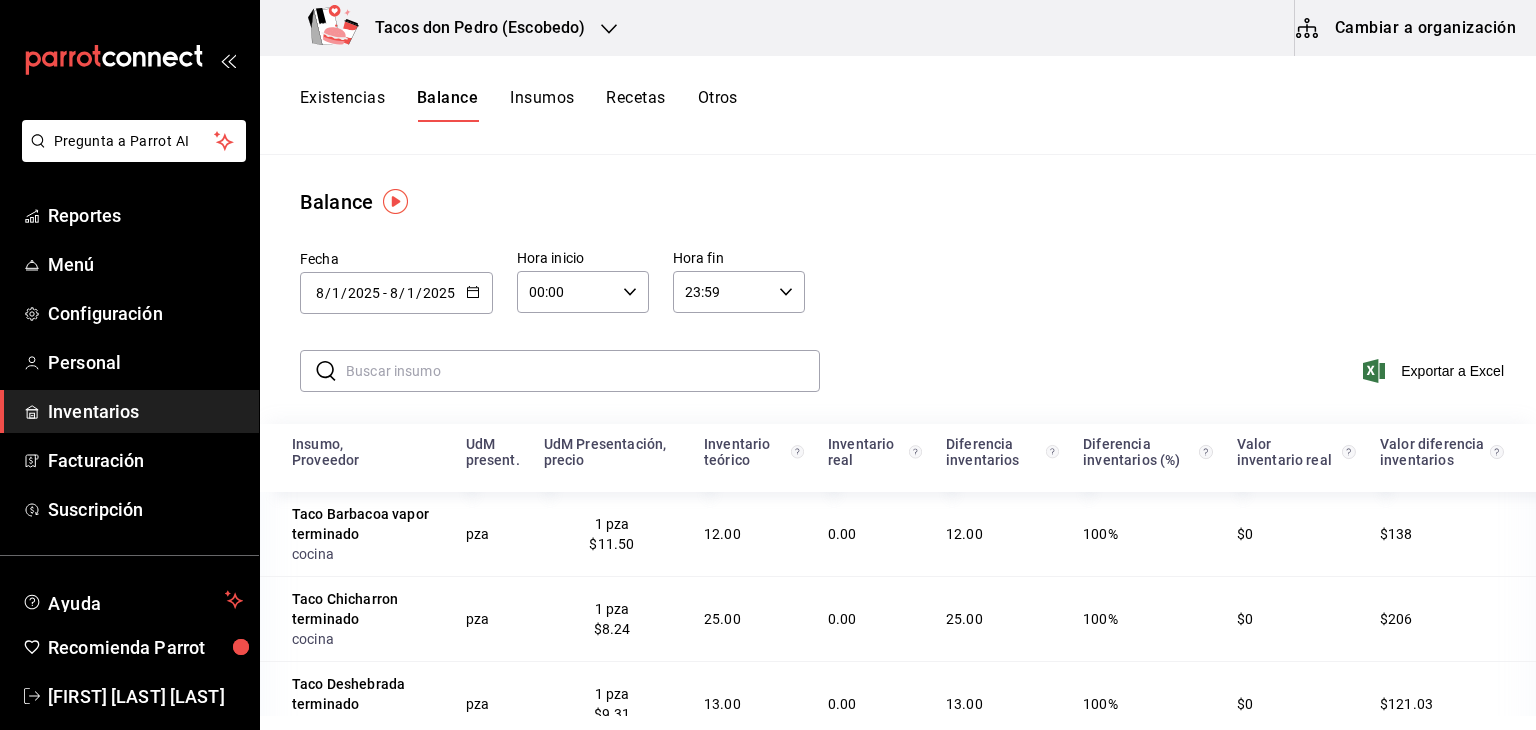 click on "Existencias" at bounding box center [342, 105] 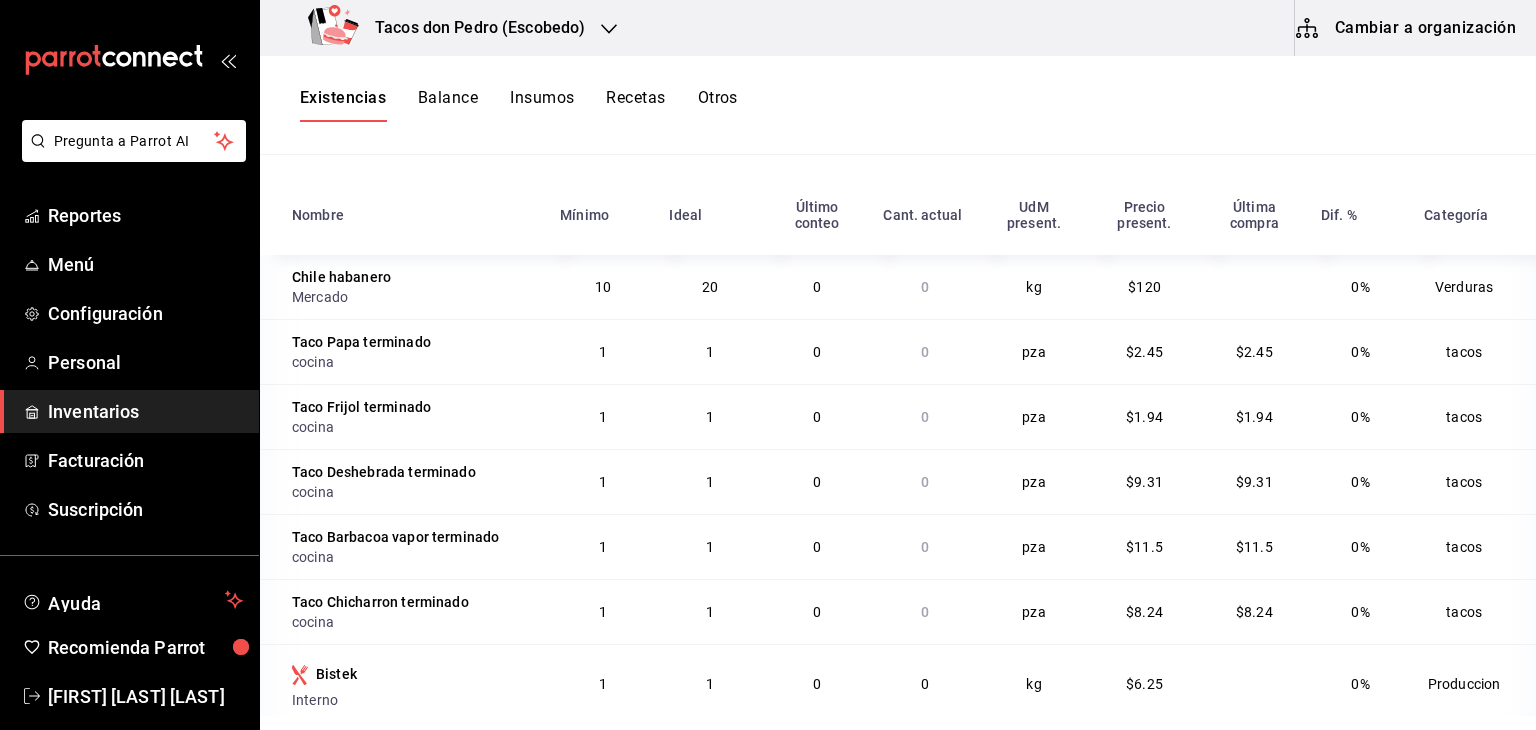 scroll, scrollTop: 244, scrollLeft: 0, axis: vertical 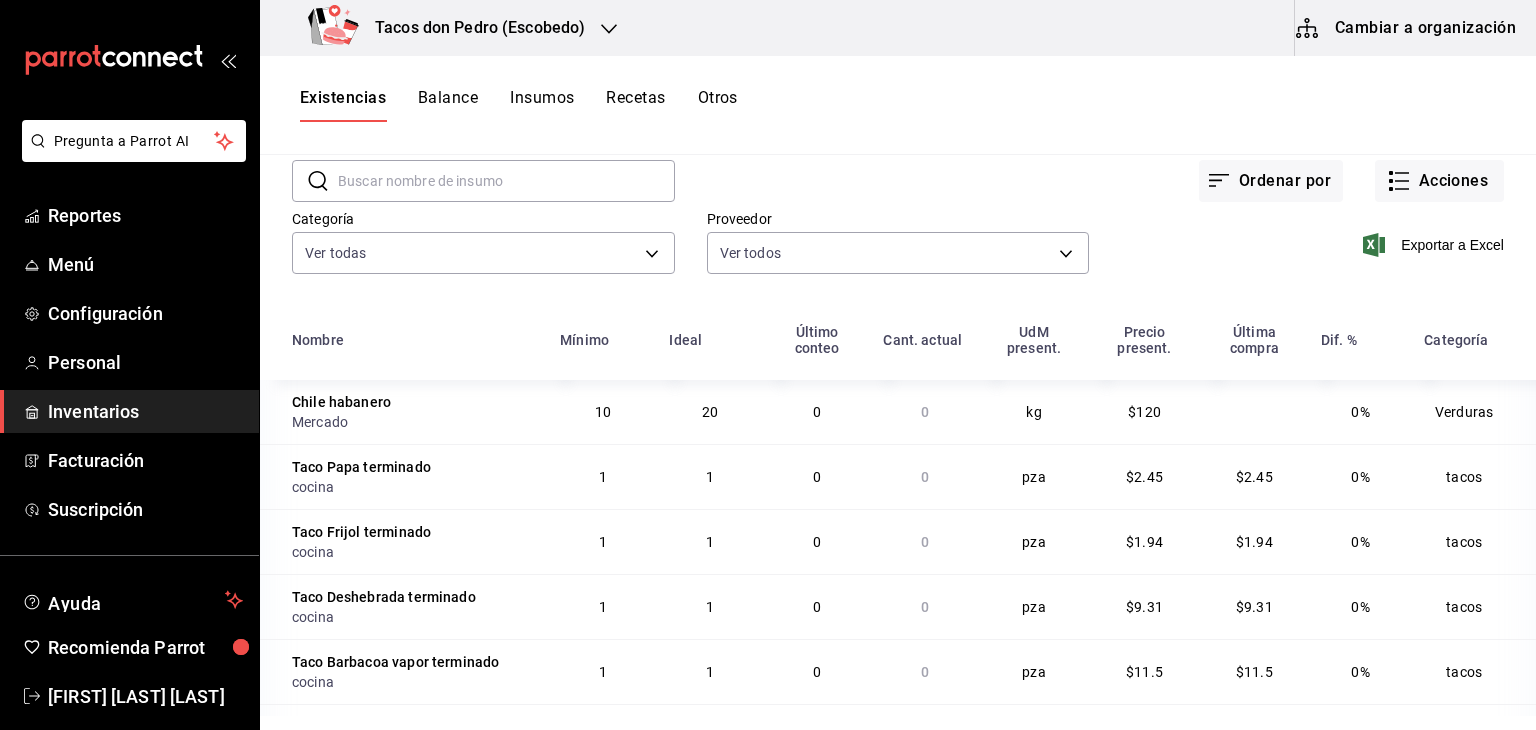 type 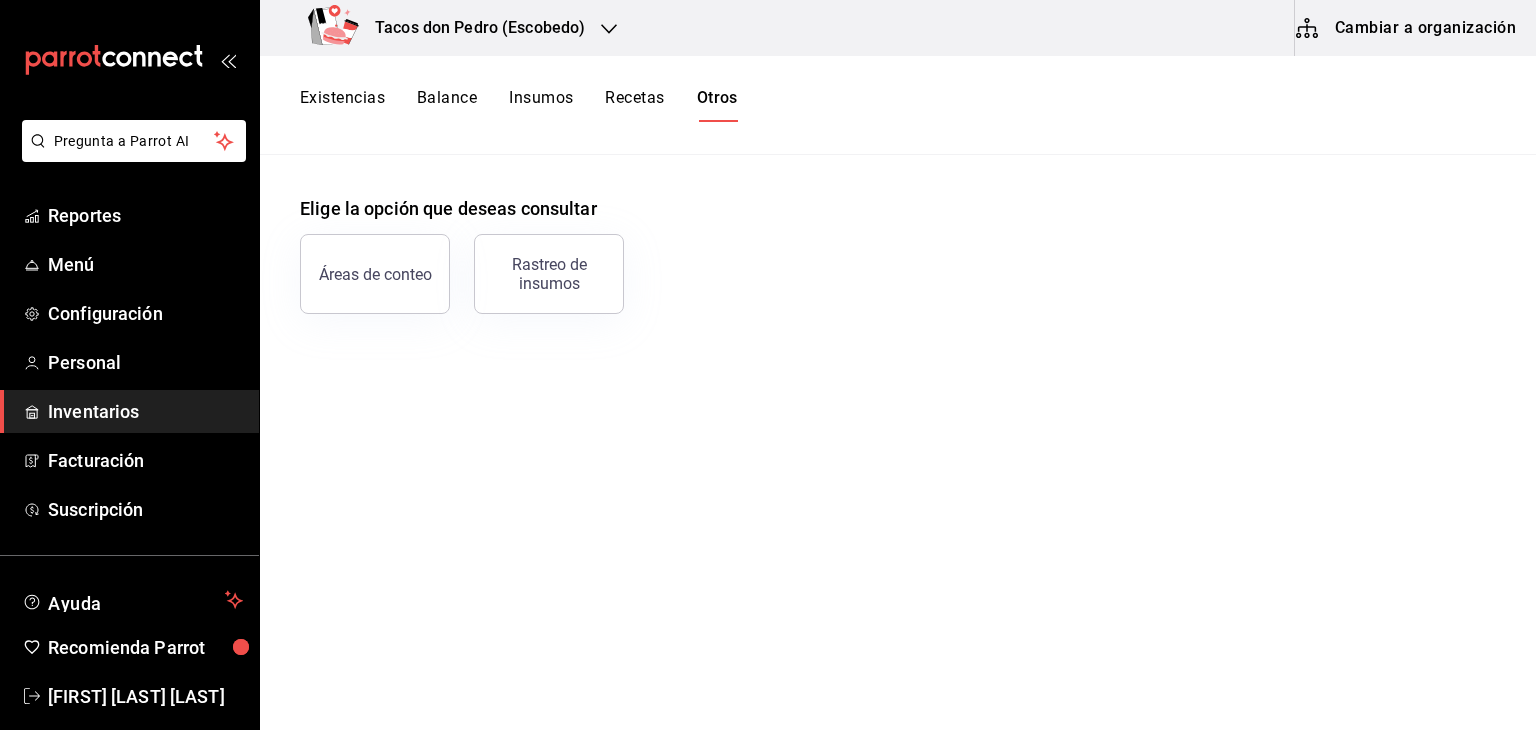 scroll, scrollTop: 0, scrollLeft: 0, axis: both 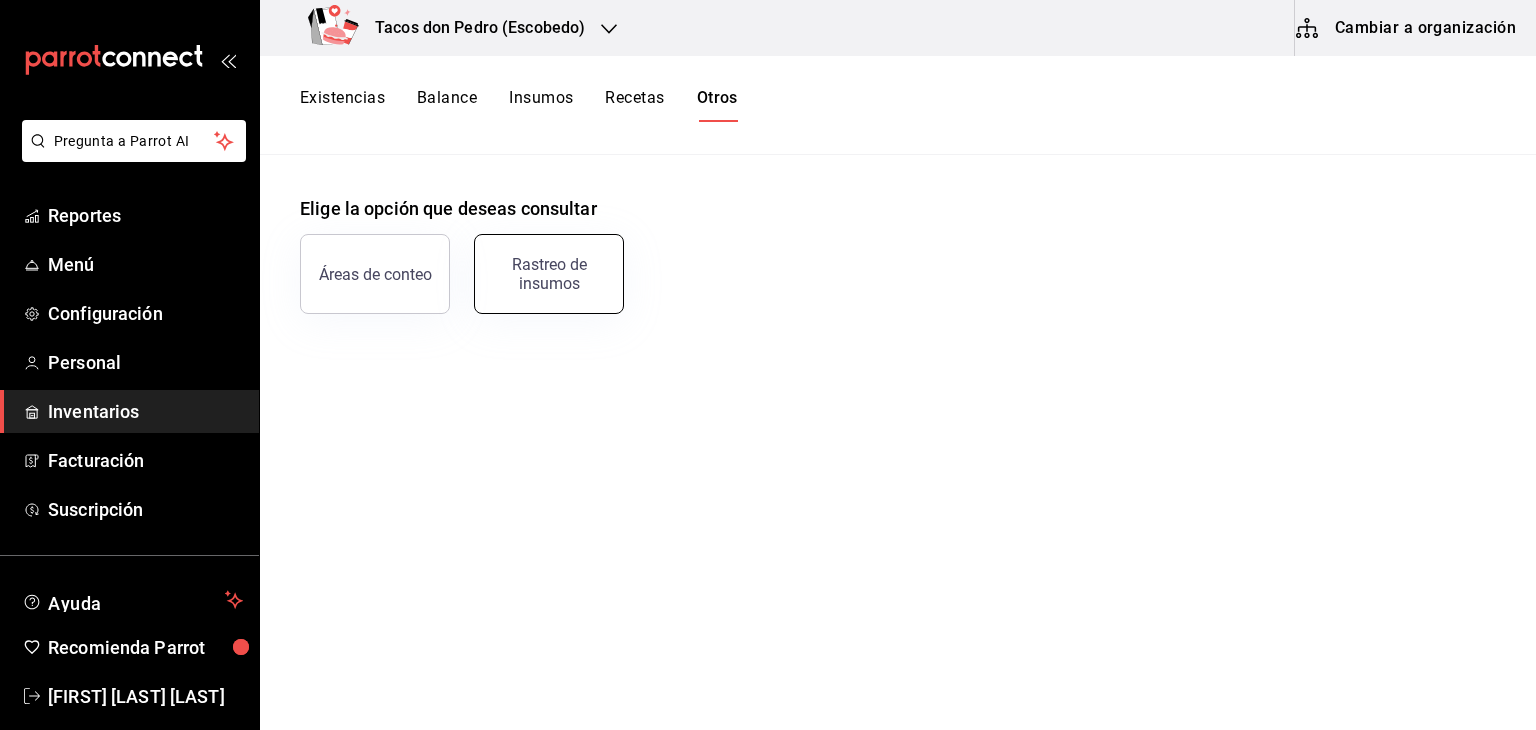 click on "Rastreo de insumos" at bounding box center (549, 274) 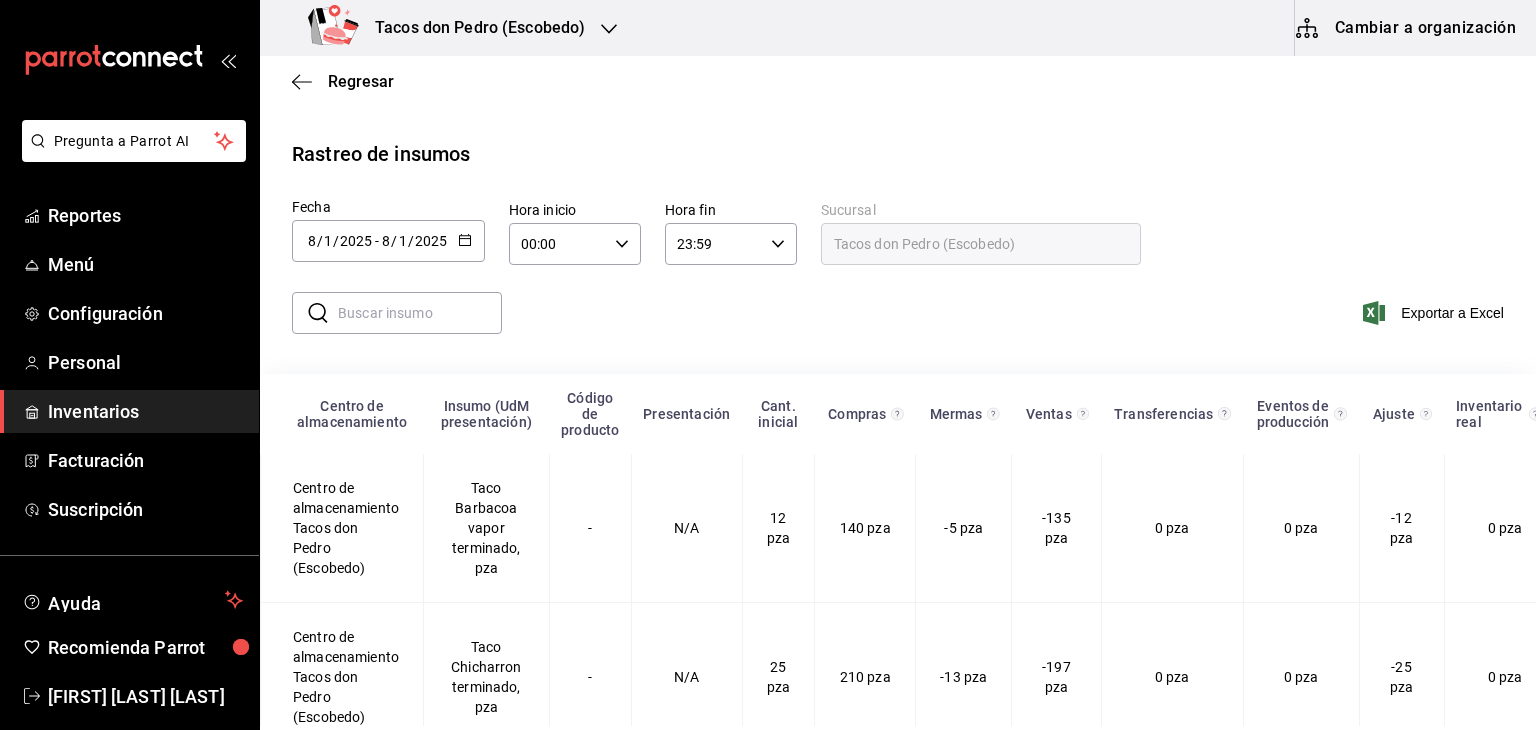 click at bounding box center (420, 313) 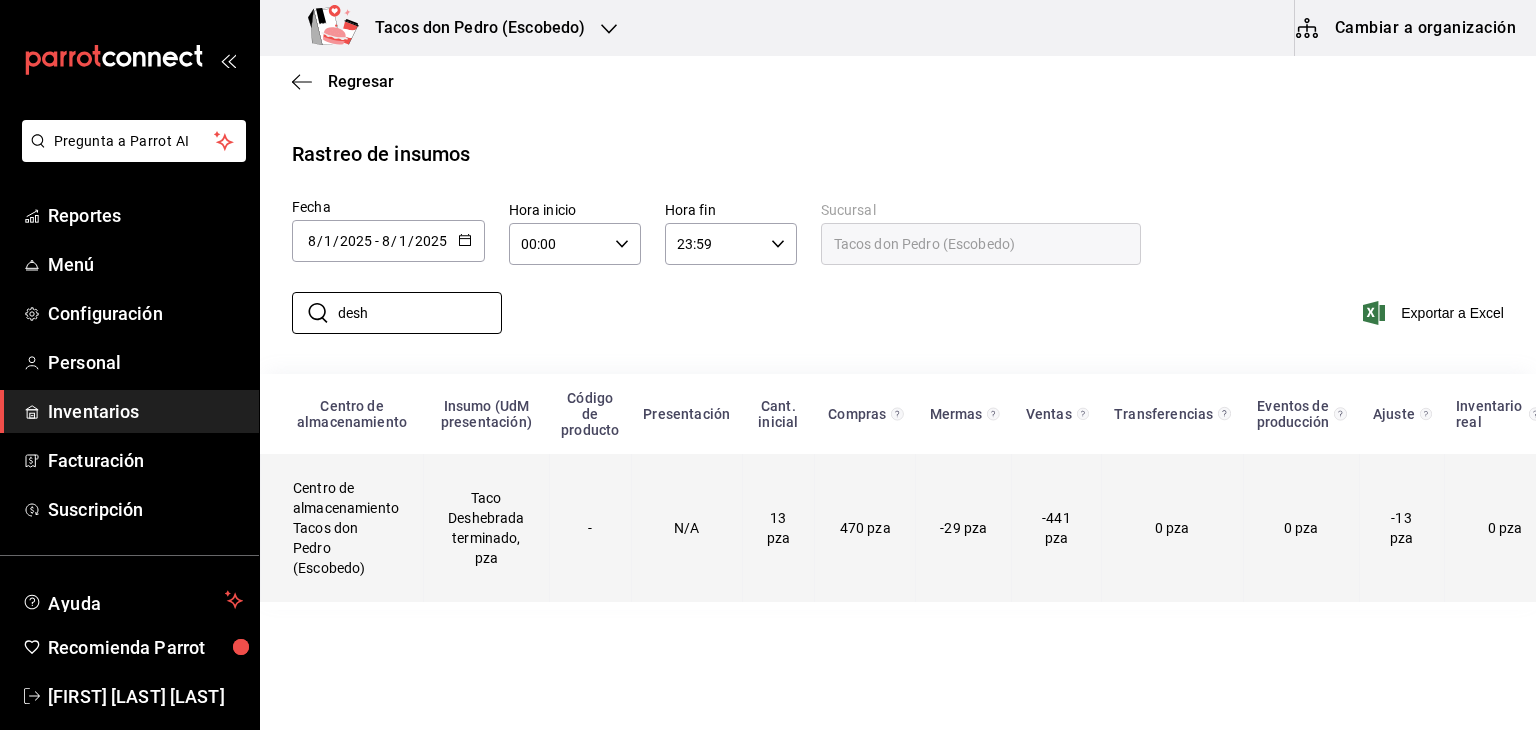 type on "desh" 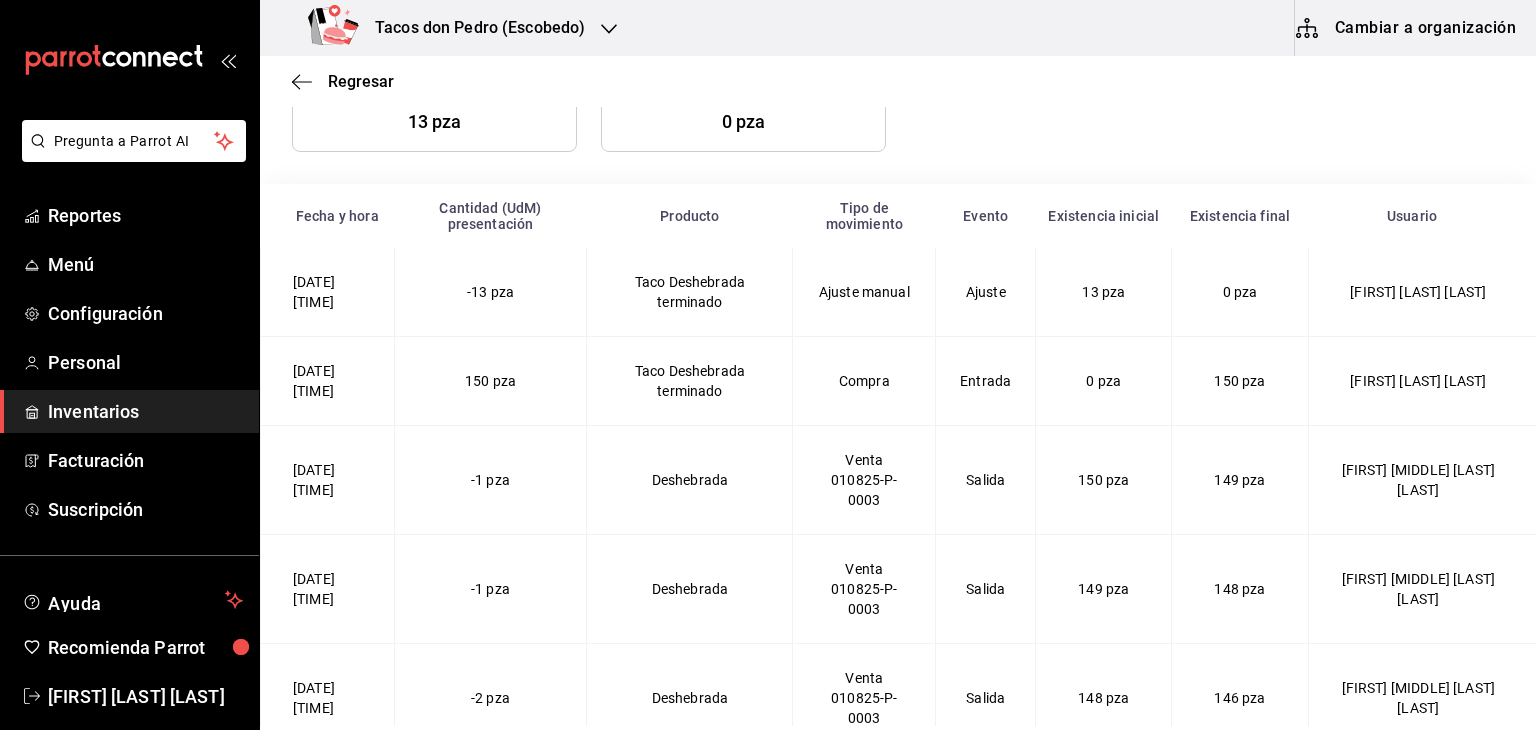 scroll, scrollTop: 376, scrollLeft: 0, axis: vertical 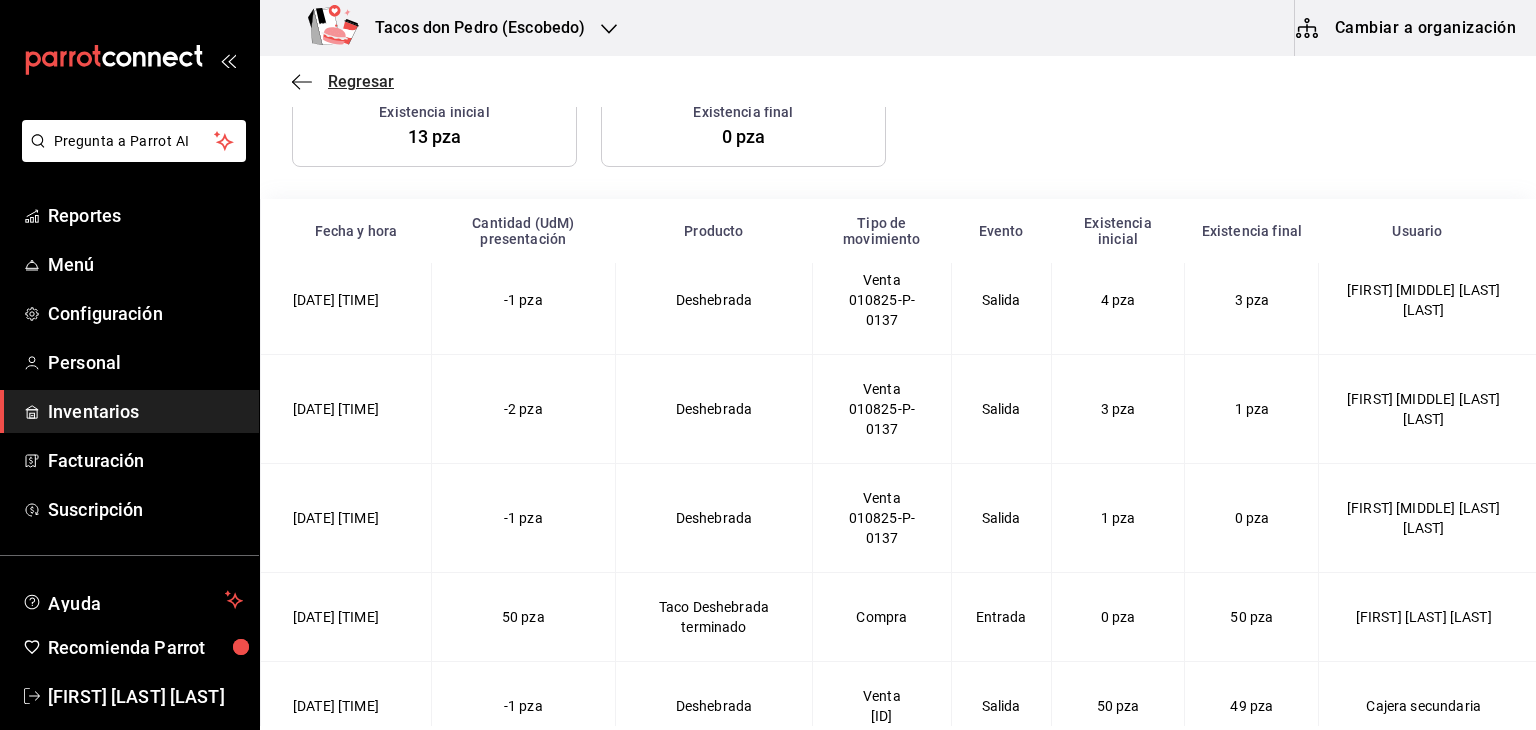 click 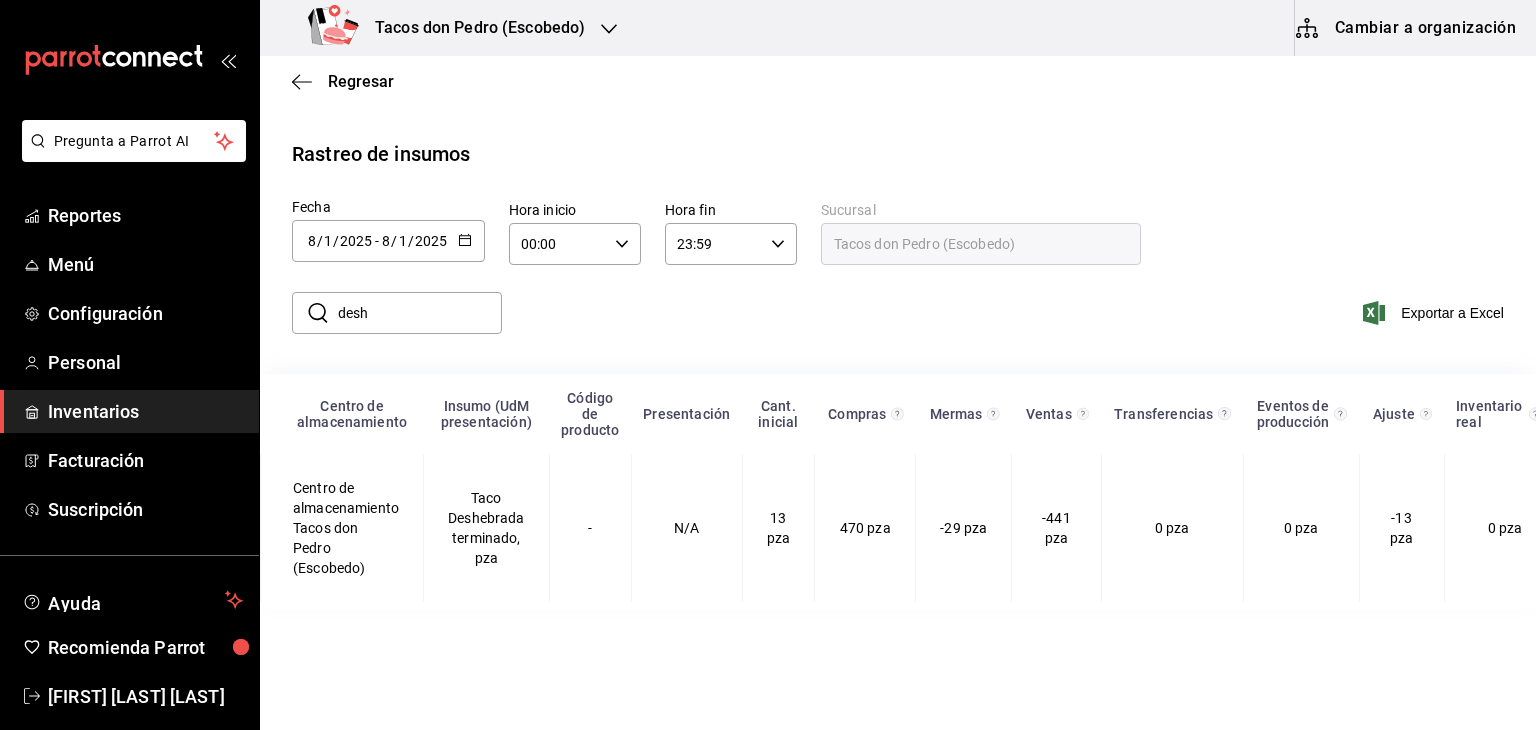 scroll, scrollTop: 0, scrollLeft: 0, axis: both 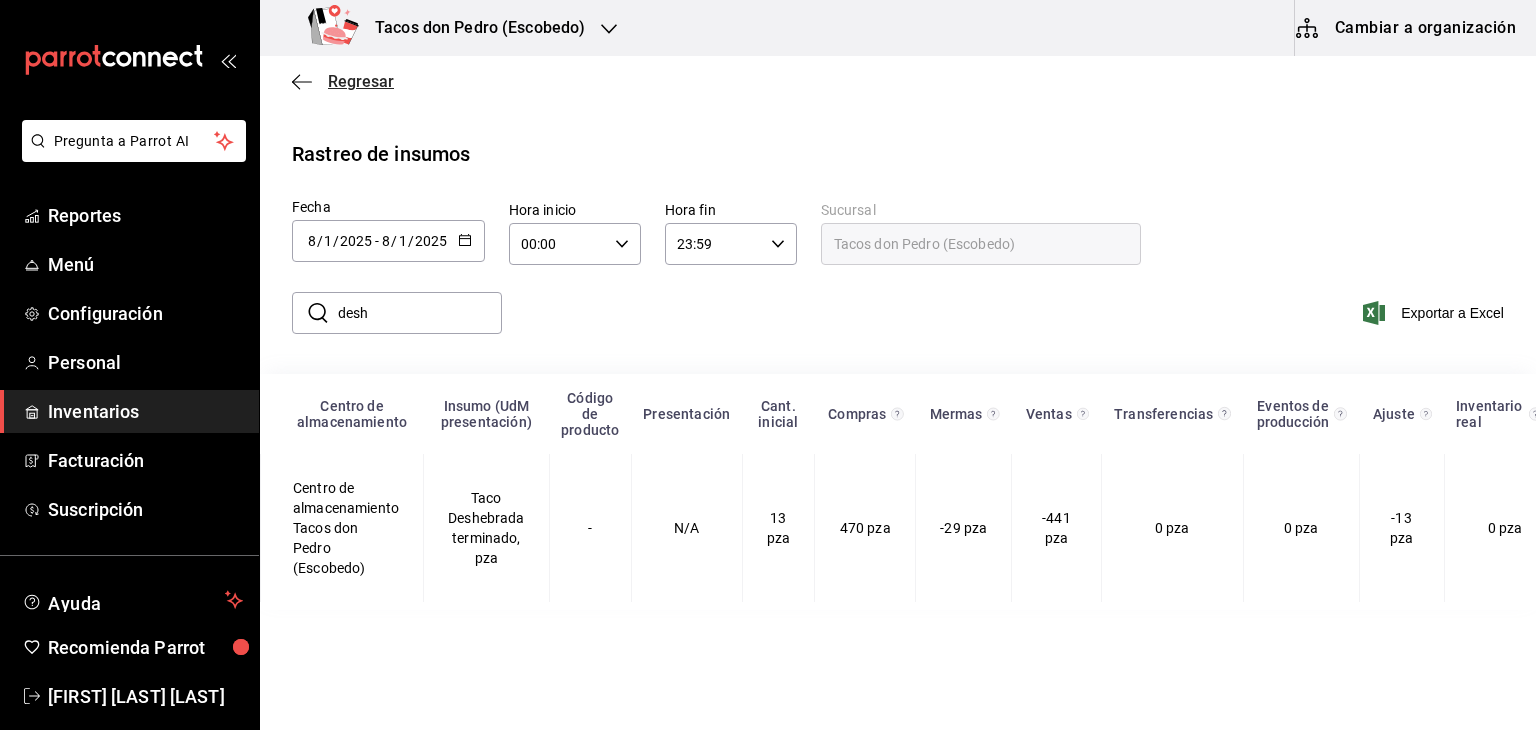 click 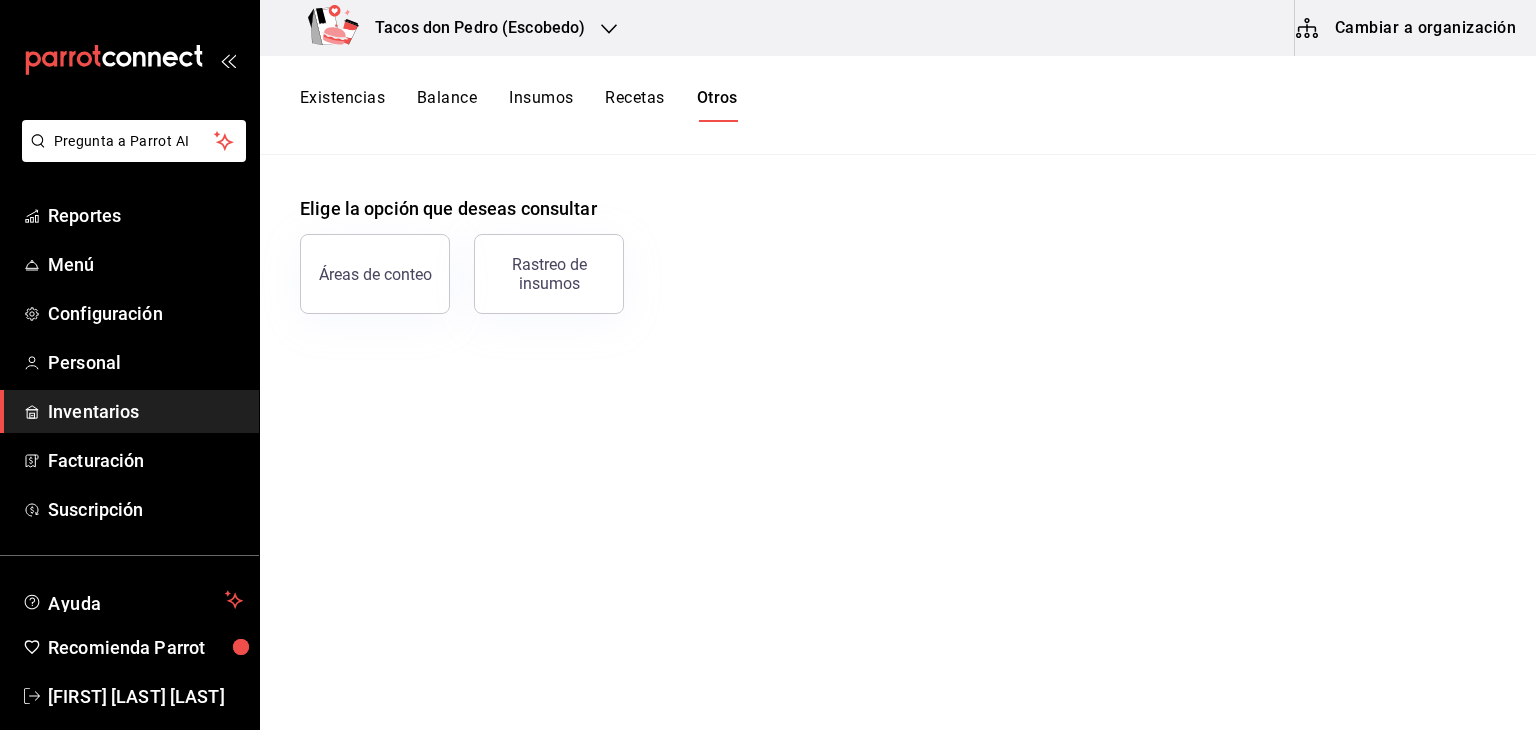 click on "Balance" at bounding box center (447, 105) 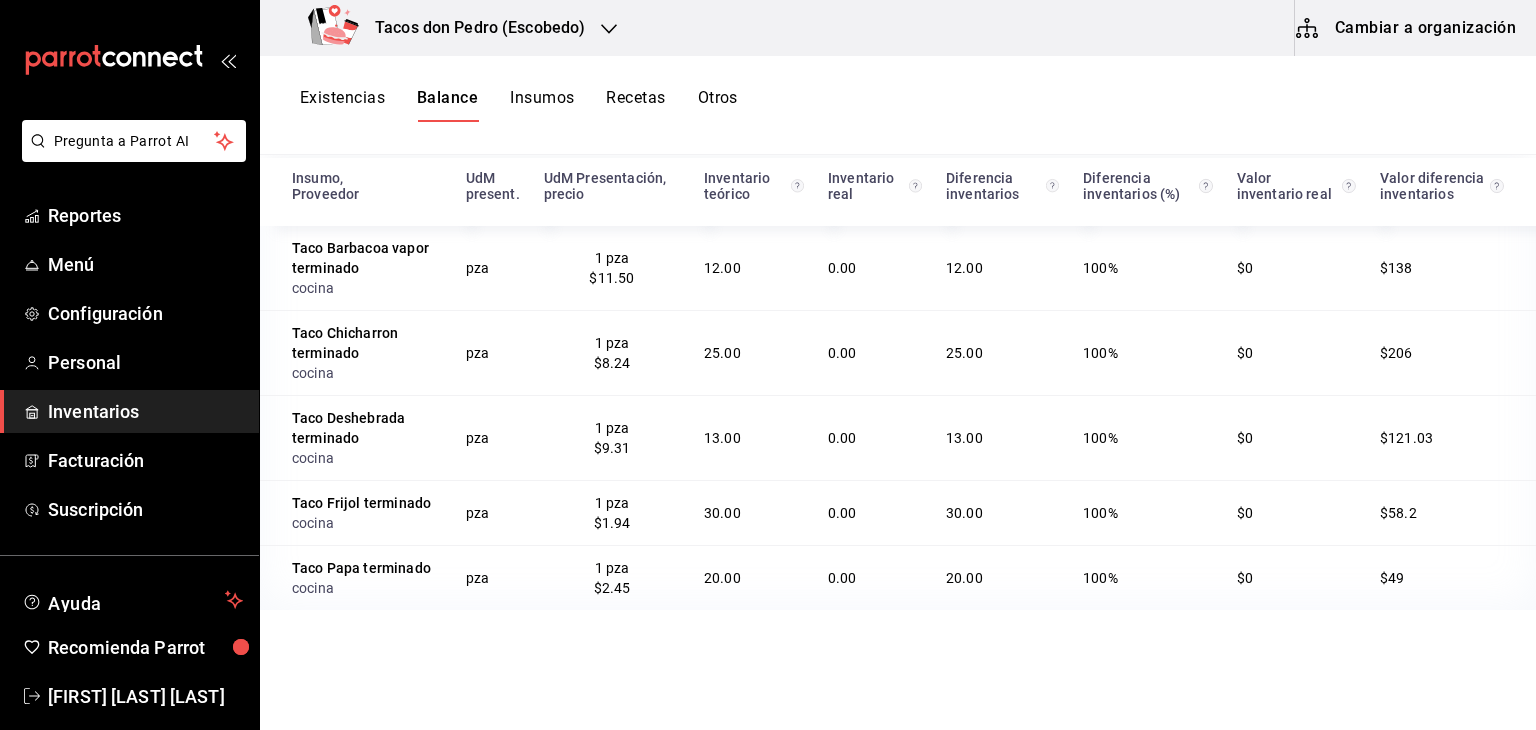 scroll, scrollTop: 0, scrollLeft: 0, axis: both 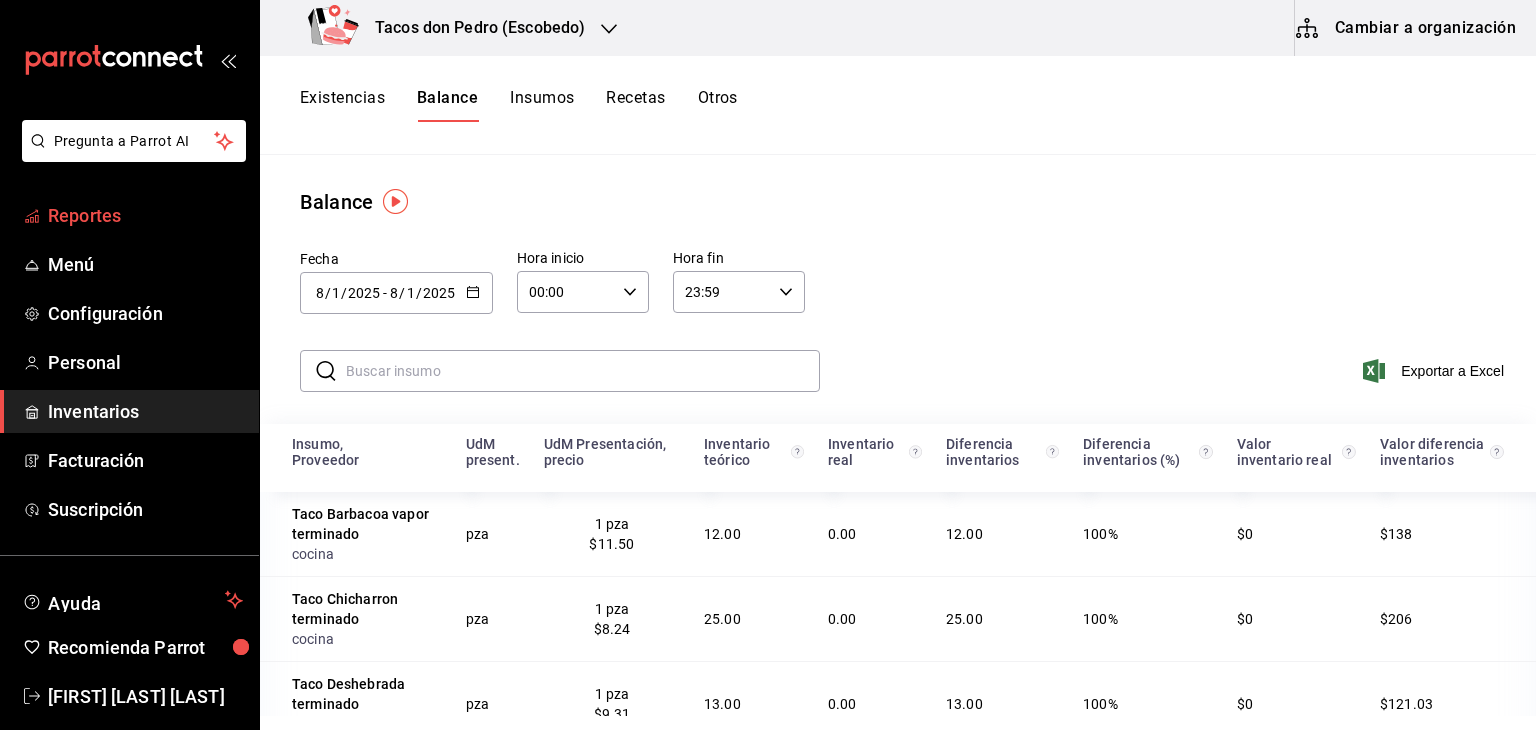click on "Reportes" at bounding box center (145, 215) 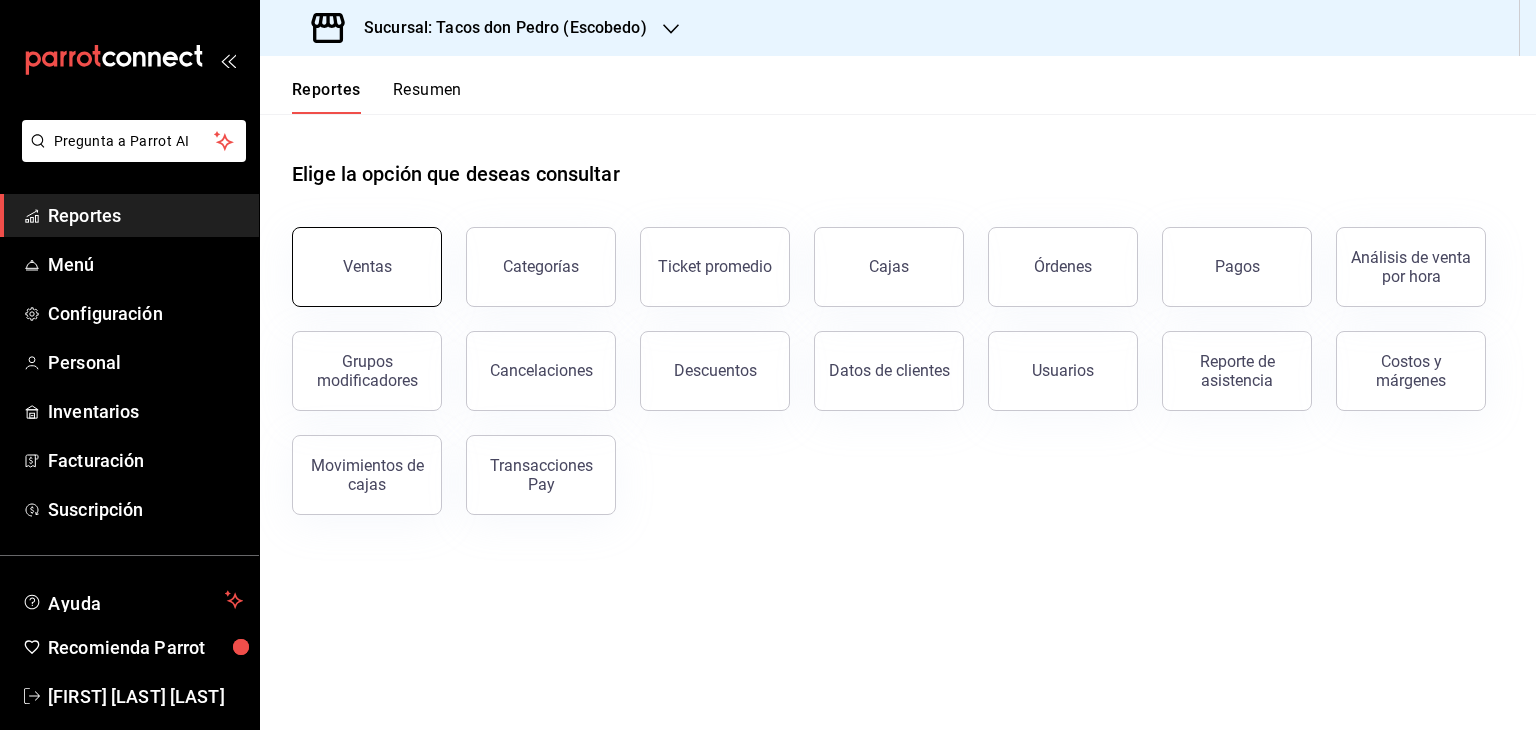 click on "Ventas" at bounding box center [367, 267] 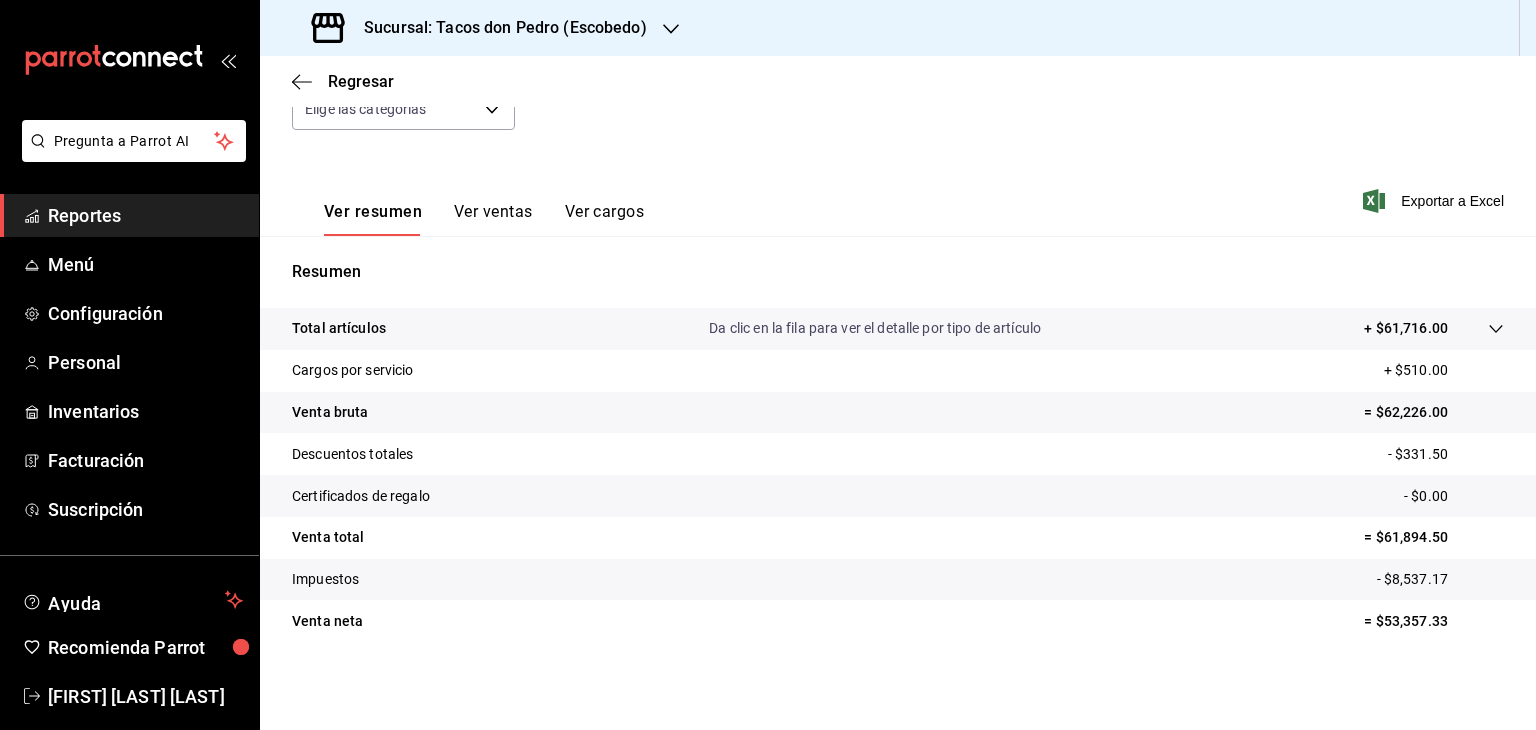 scroll, scrollTop: 222, scrollLeft: 0, axis: vertical 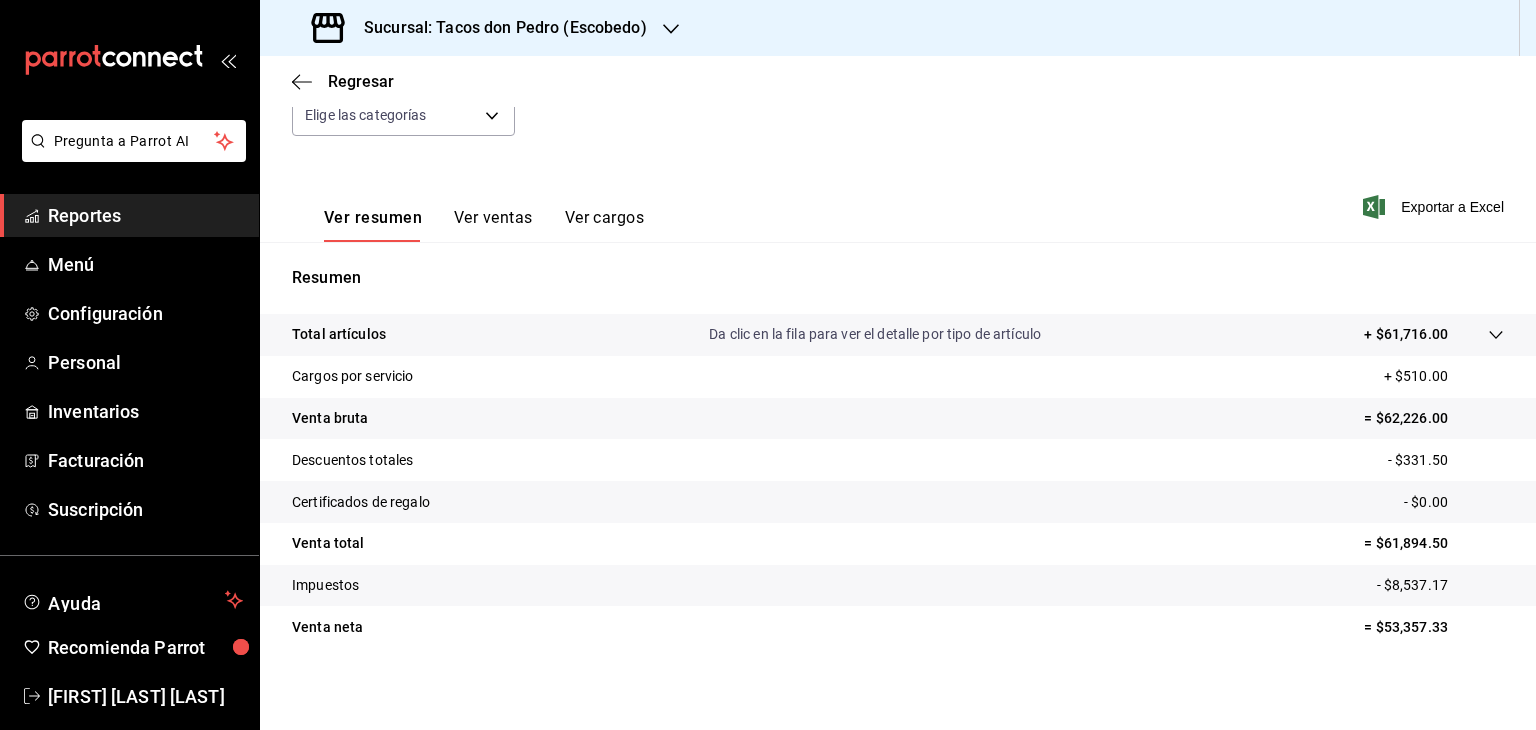 click on "Ver ventas" at bounding box center (493, 225) 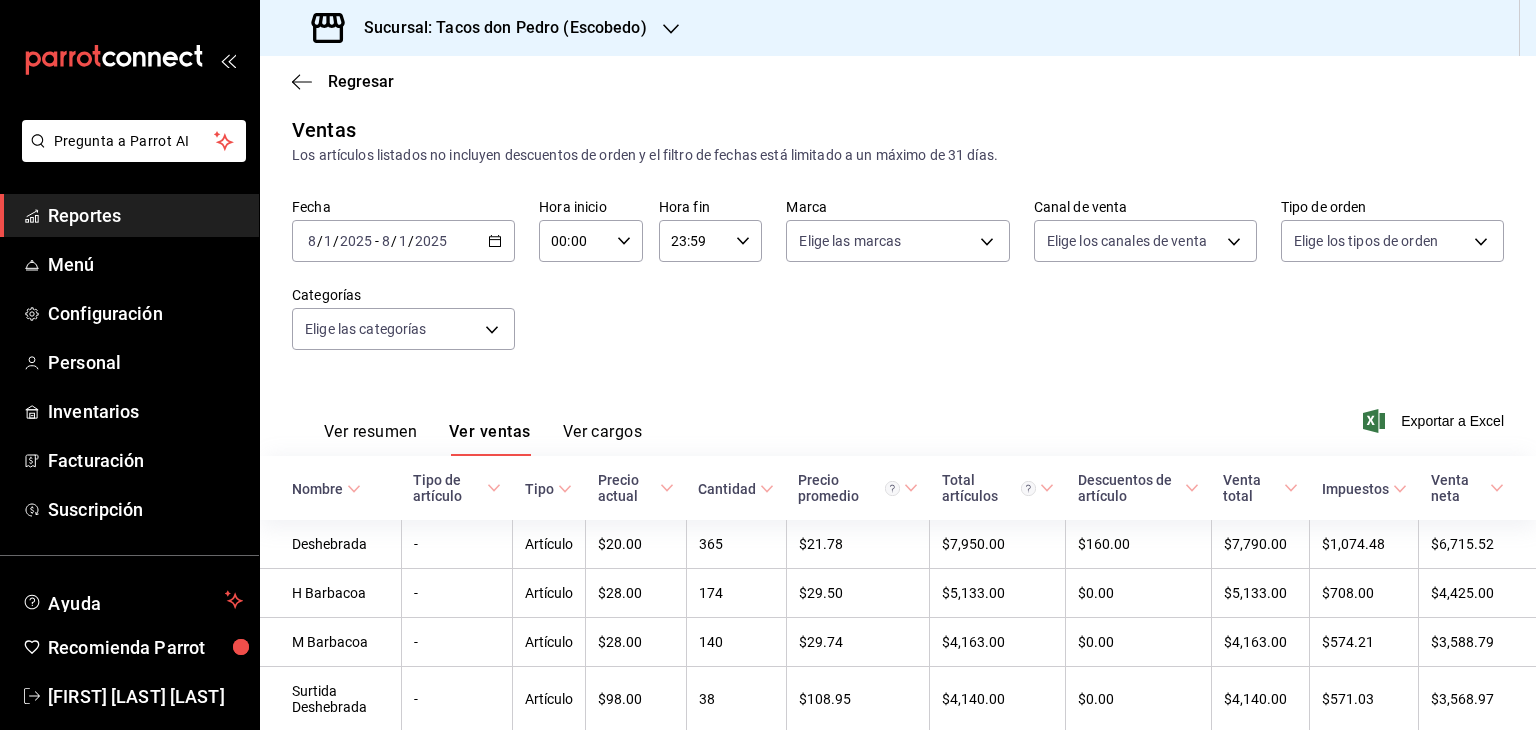 scroll, scrollTop: 222, scrollLeft: 0, axis: vertical 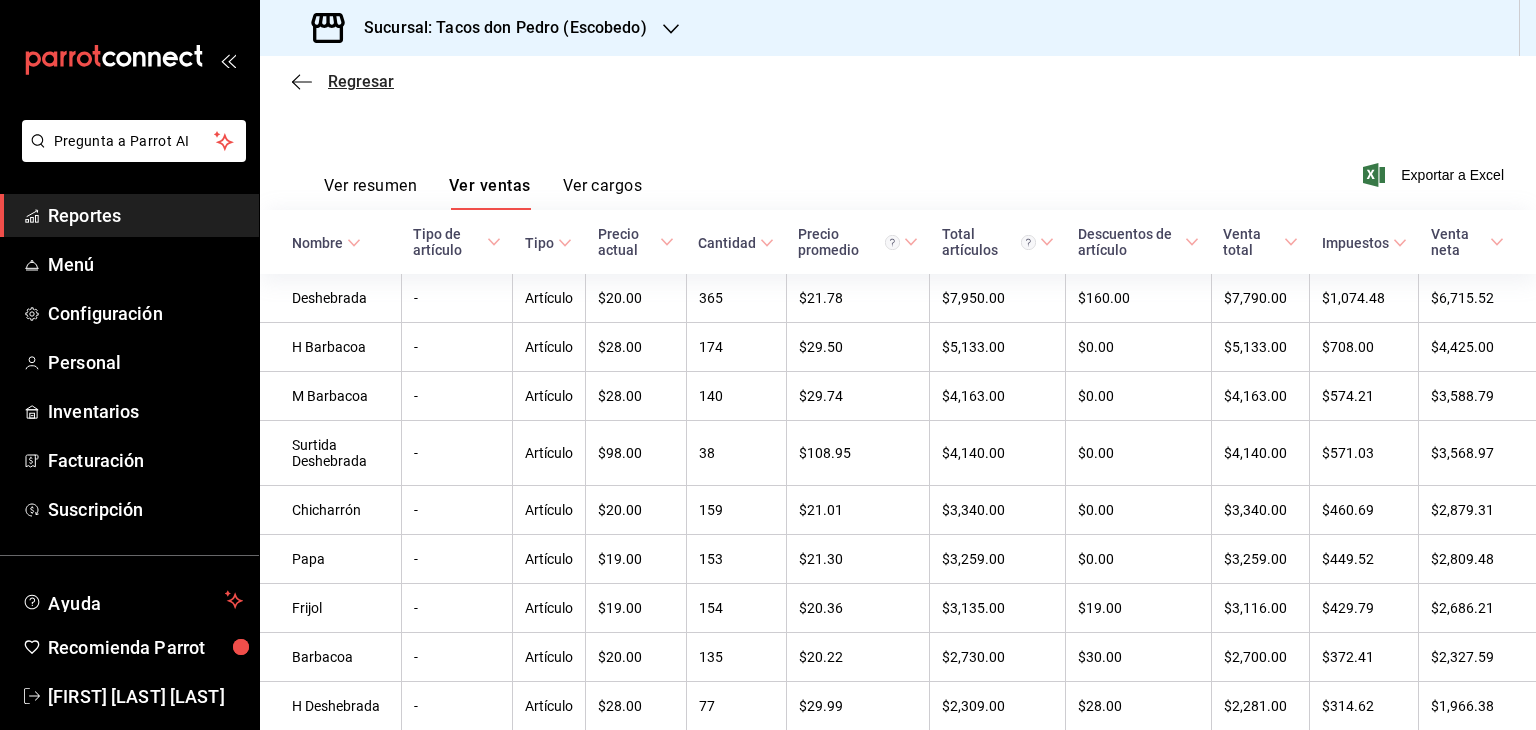 click 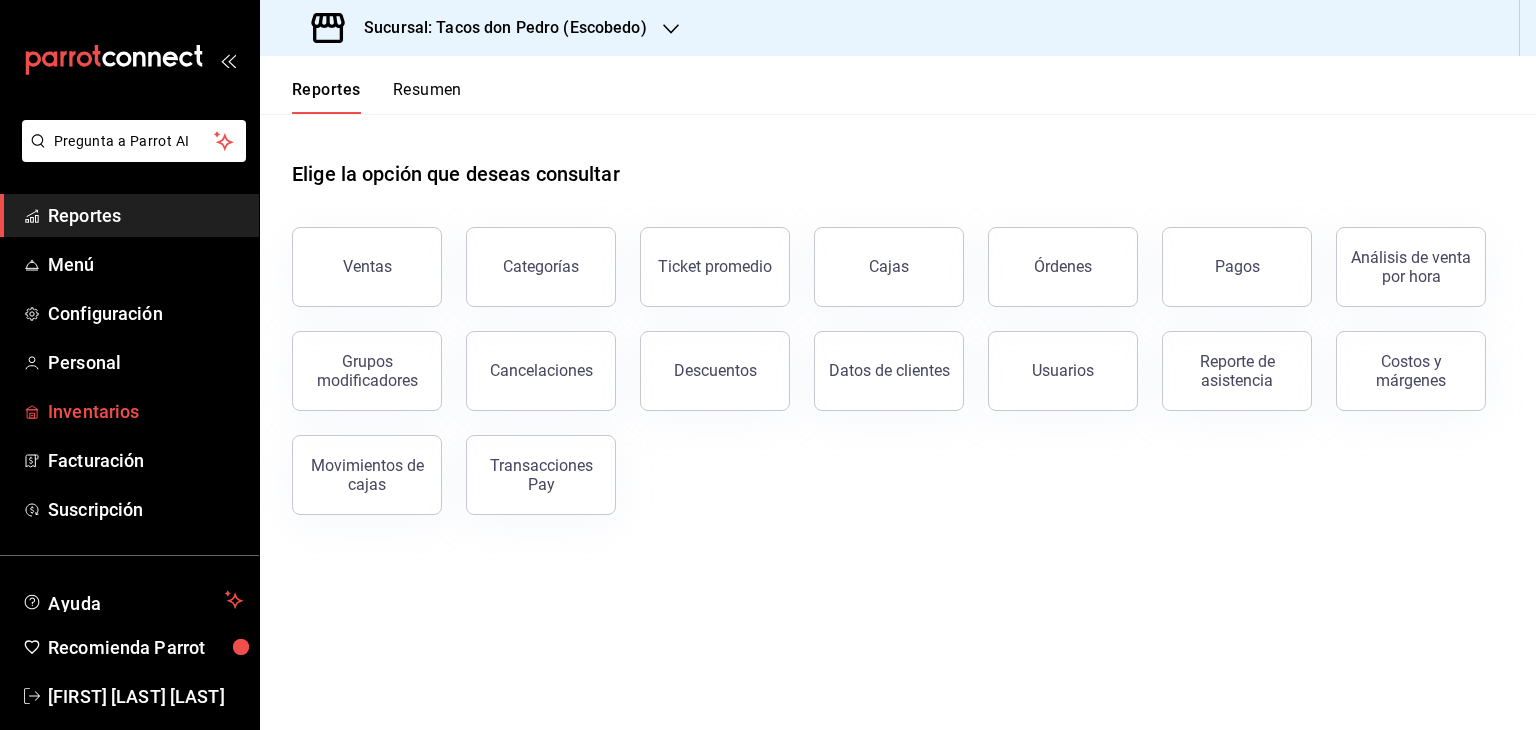 click on "Inventarios" at bounding box center [145, 411] 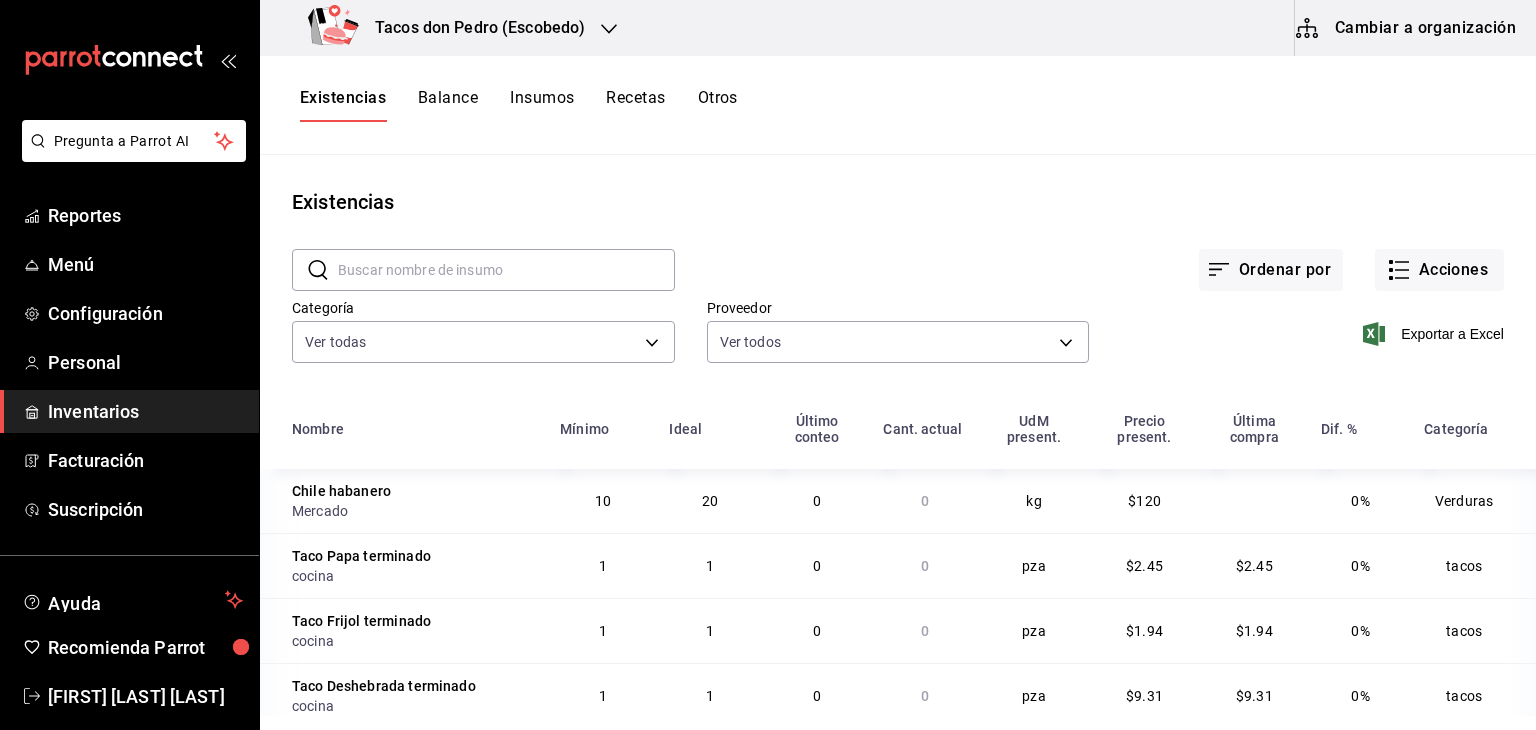 click on "Otros" at bounding box center [718, 105] 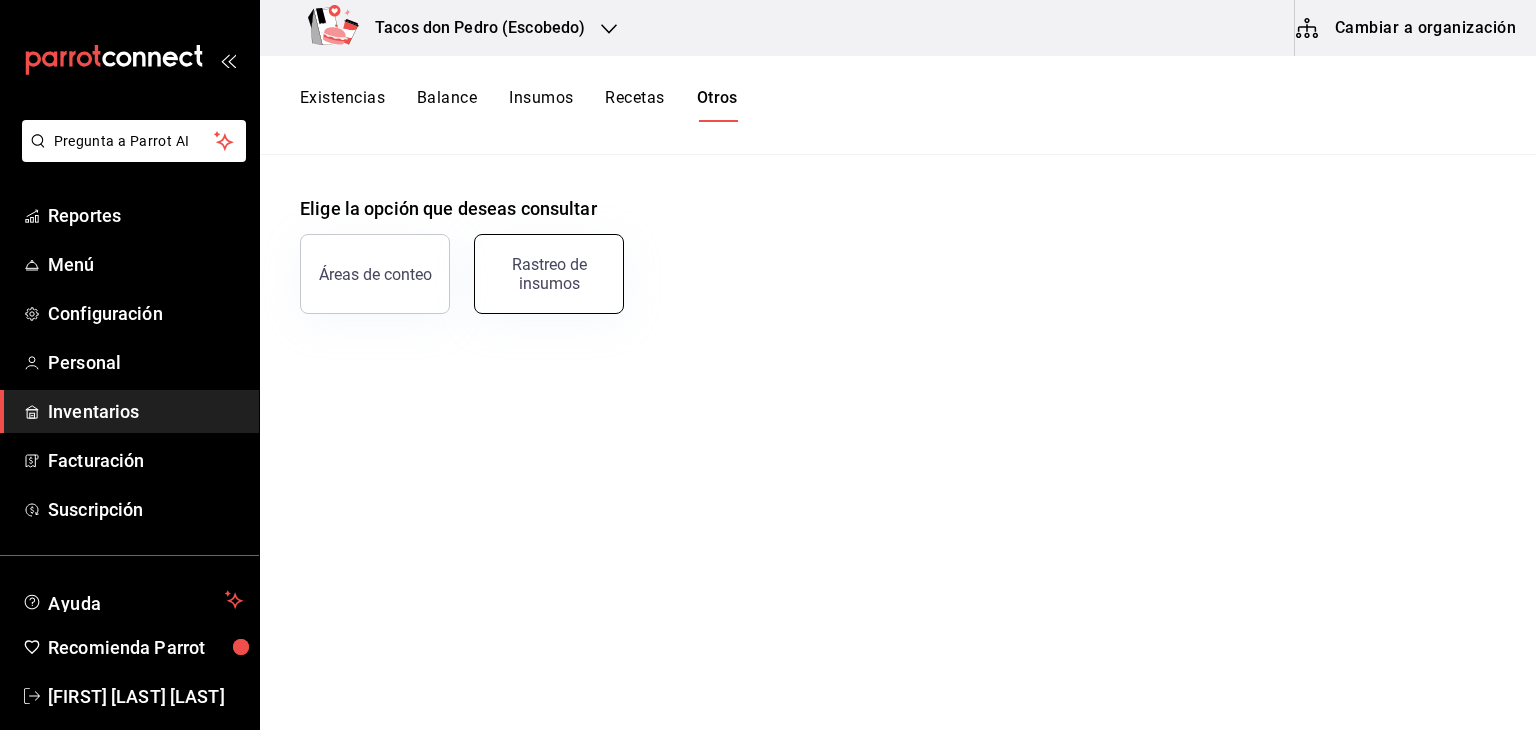 click on "Rastreo de insumos" at bounding box center (549, 274) 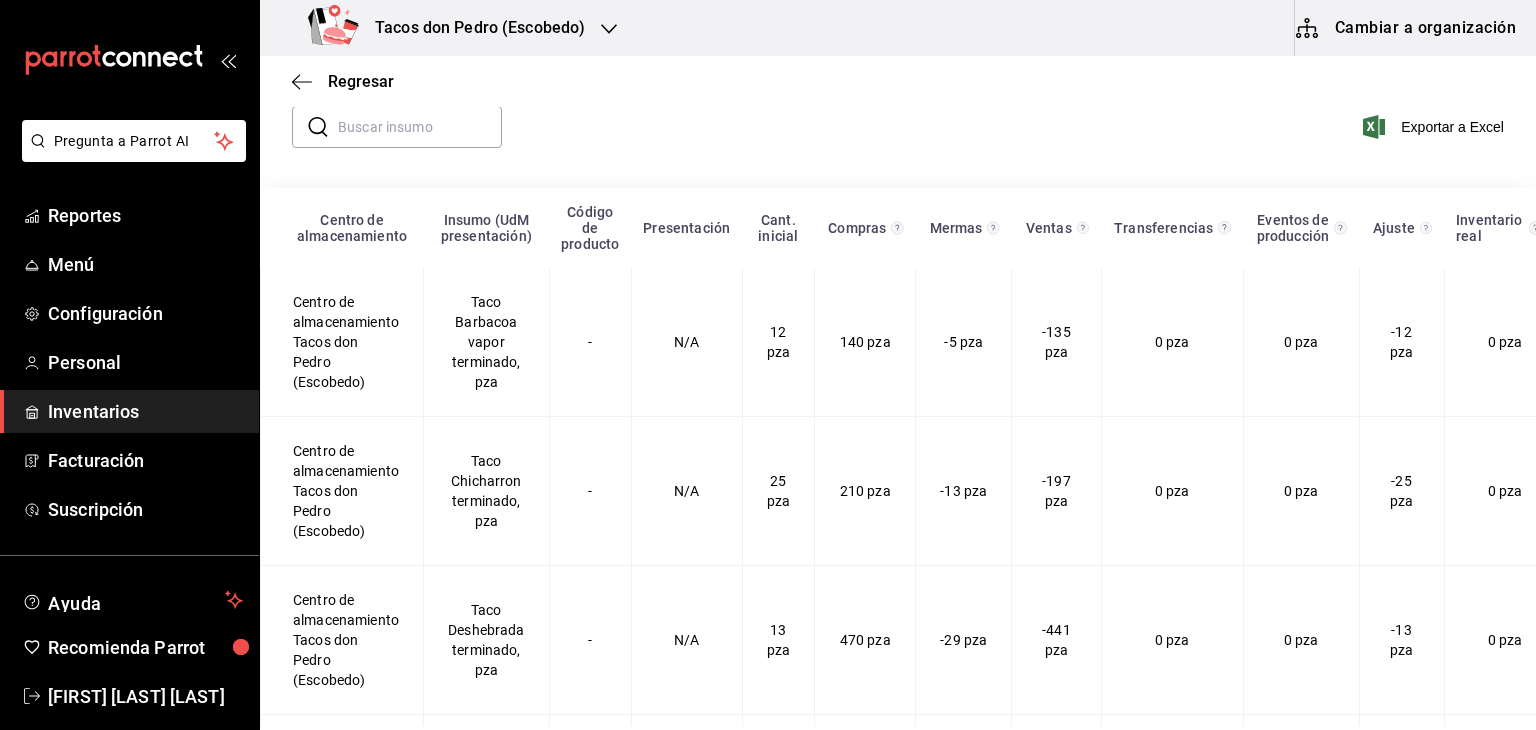 scroll, scrollTop: 187, scrollLeft: 0, axis: vertical 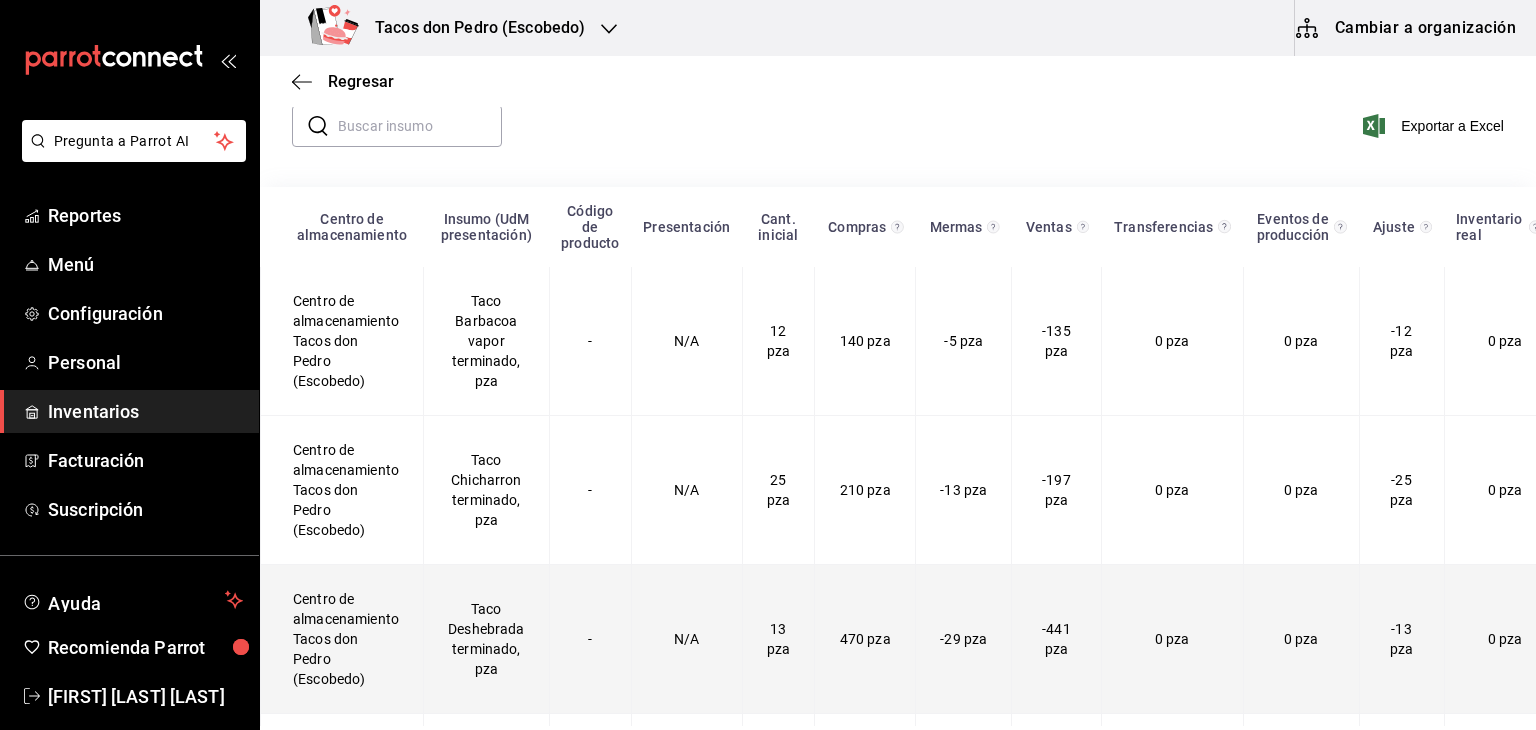 click on "Centro de almacenamiento Tacos don Pedro (Escobedo)" at bounding box center (342, 639) 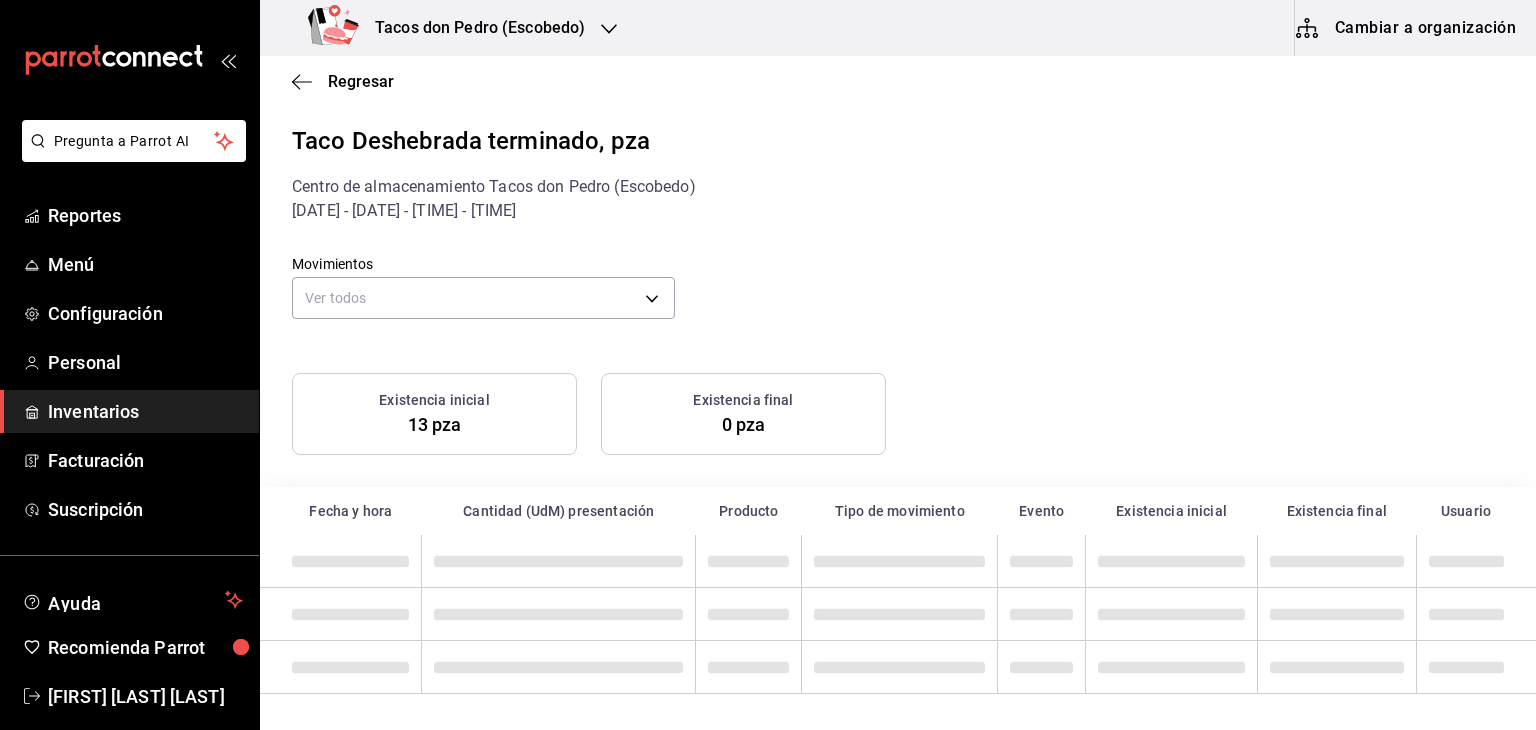 scroll, scrollTop: 0, scrollLeft: 0, axis: both 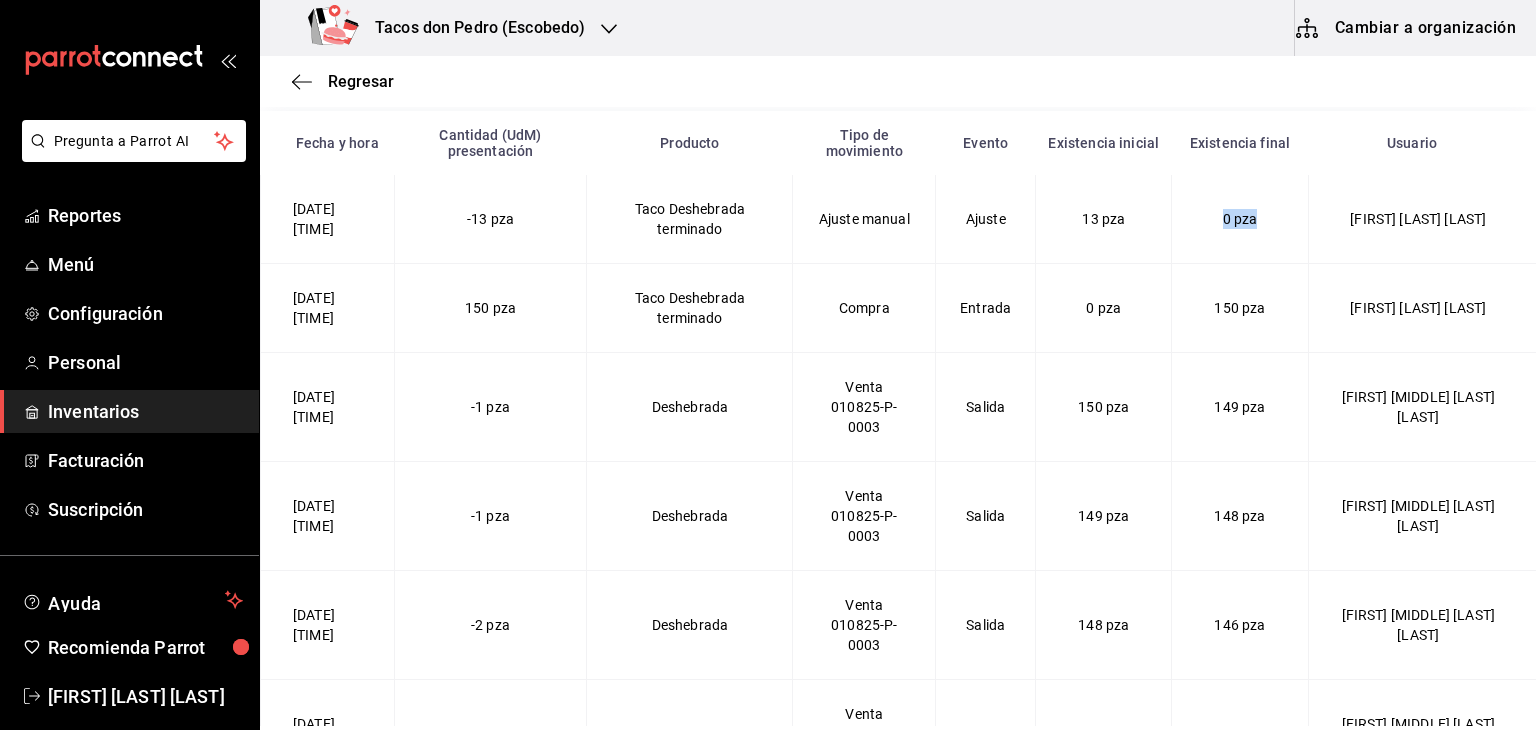 drag, startPoint x: 1252, startPoint y: 223, endPoint x: 1204, endPoint y: 223, distance: 48 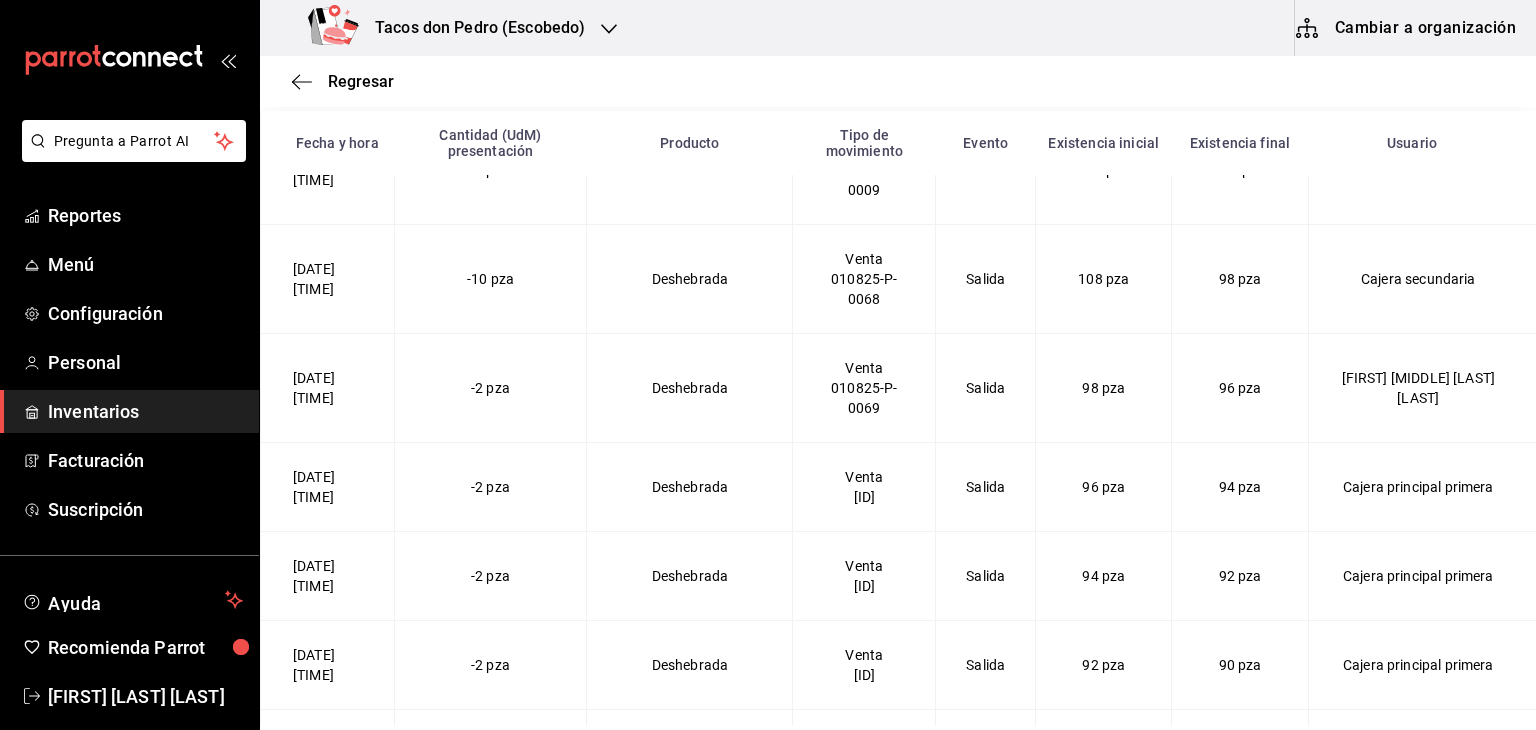 scroll, scrollTop: 6690, scrollLeft: 0, axis: vertical 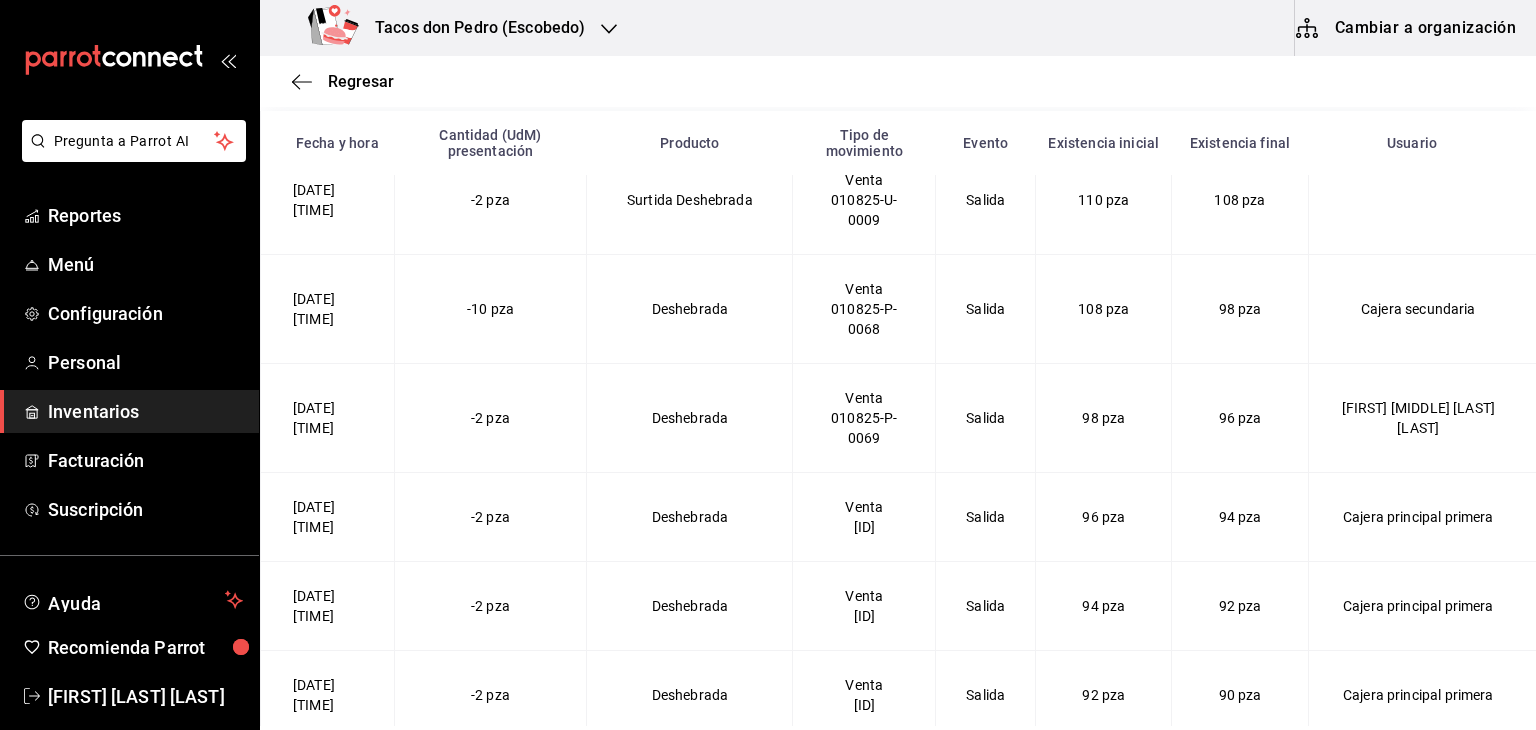 click on "Regresar" at bounding box center (898, 81) 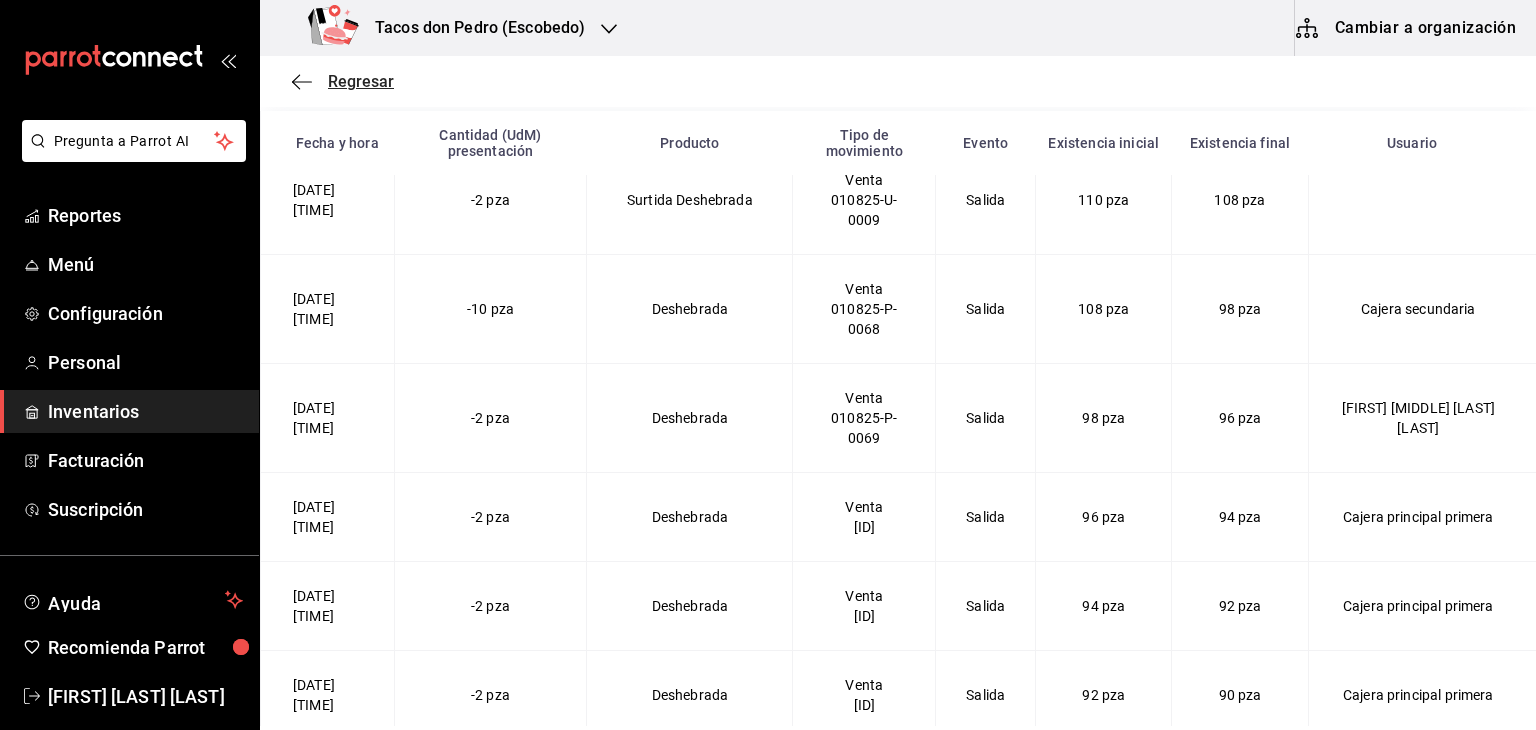 click 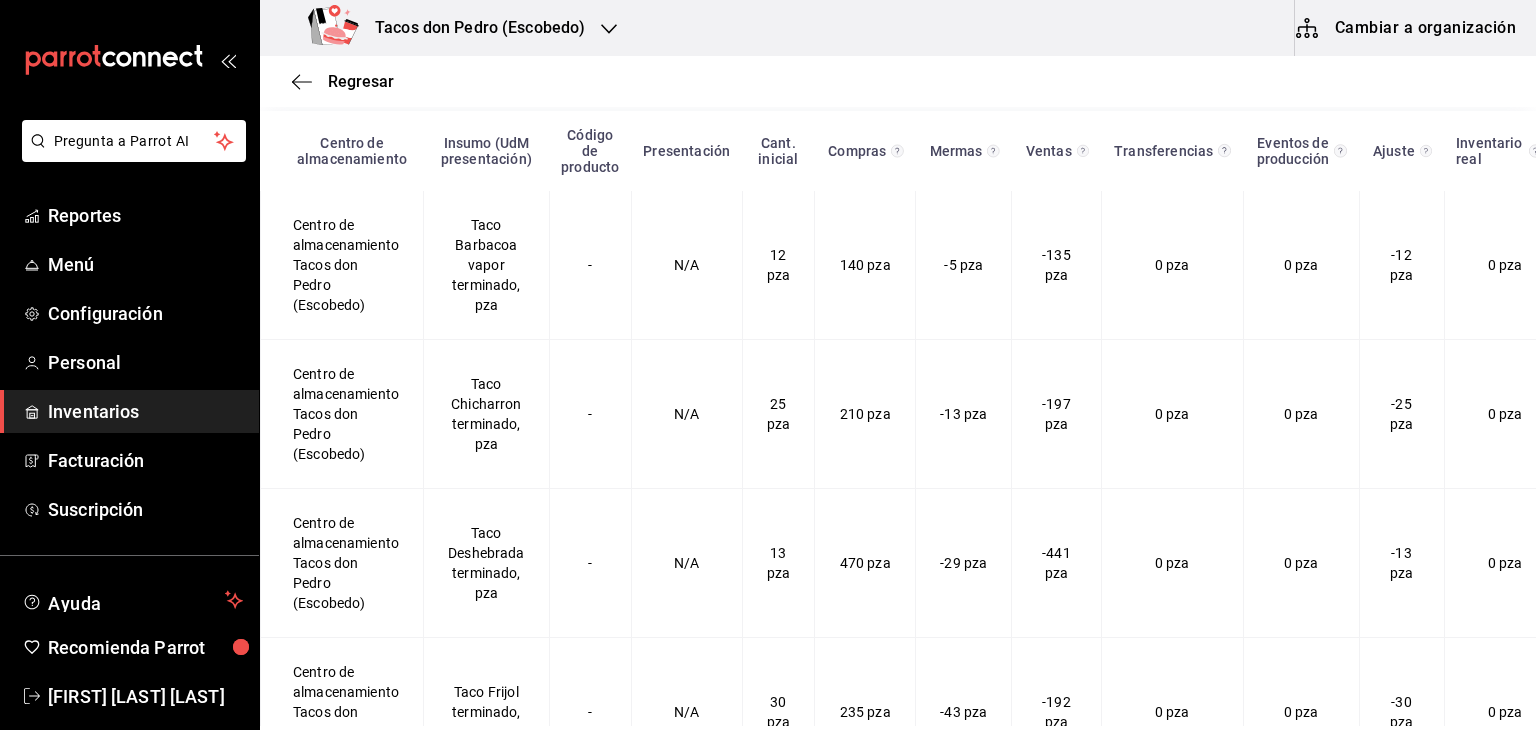 scroll, scrollTop: 263, scrollLeft: 0, axis: vertical 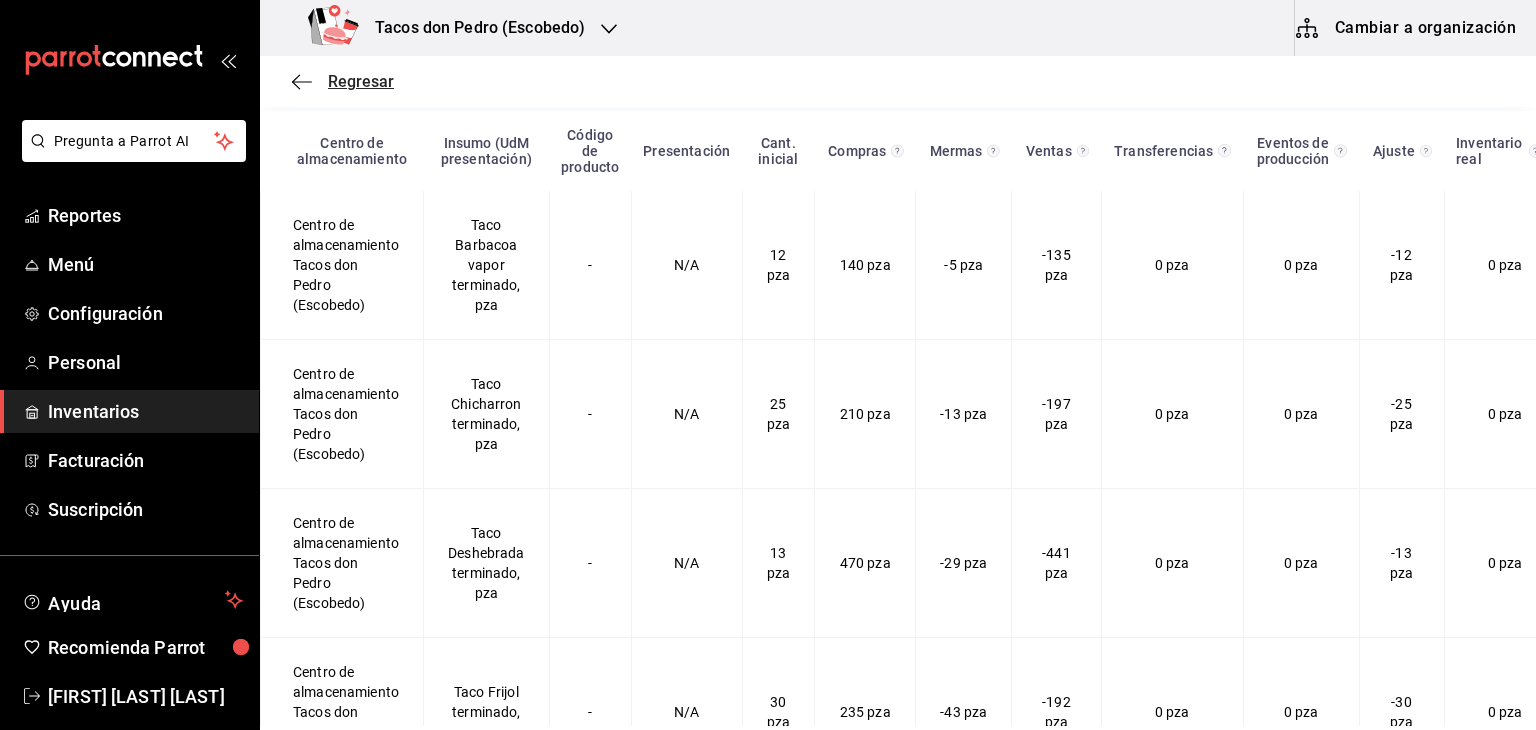 click 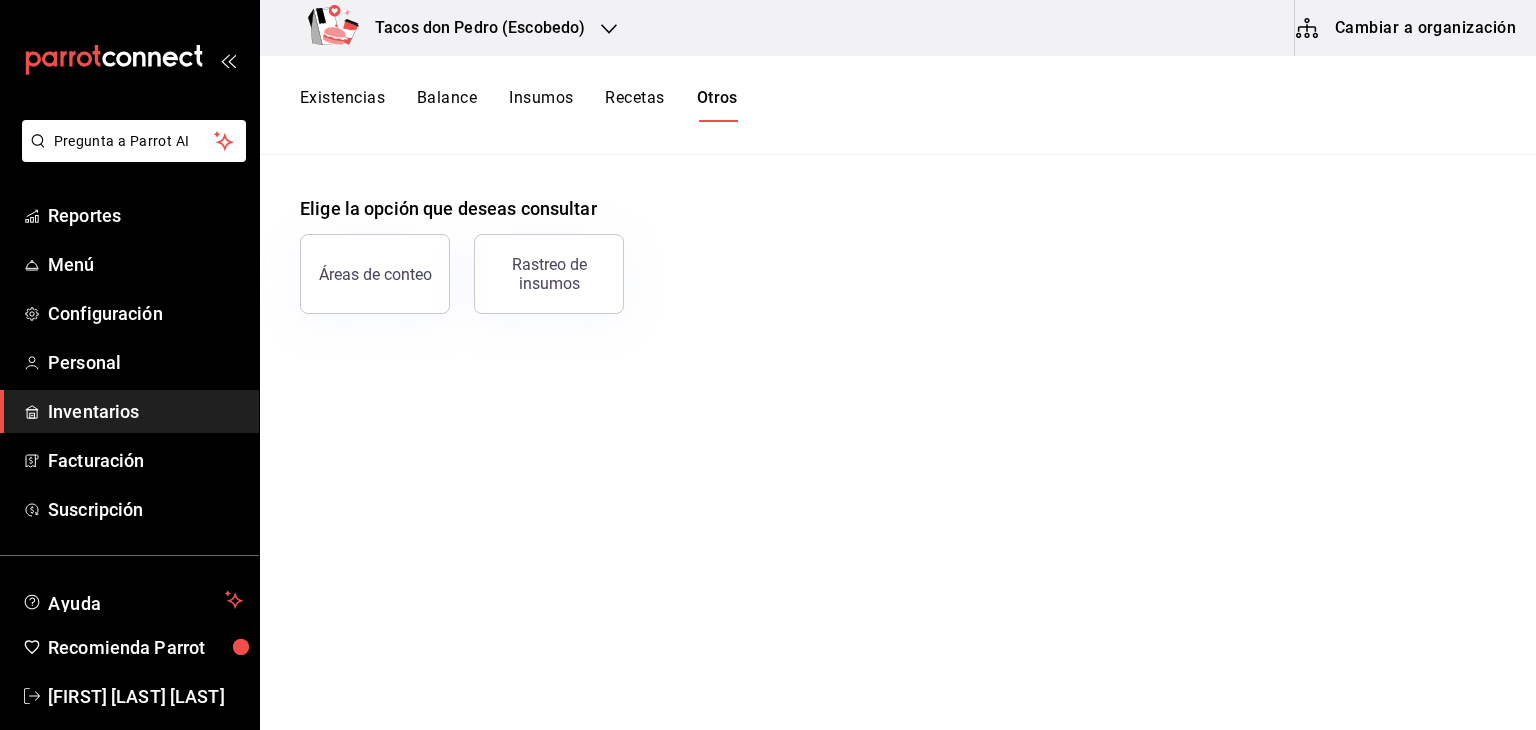 click on "Otros" at bounding box center (717, 105) 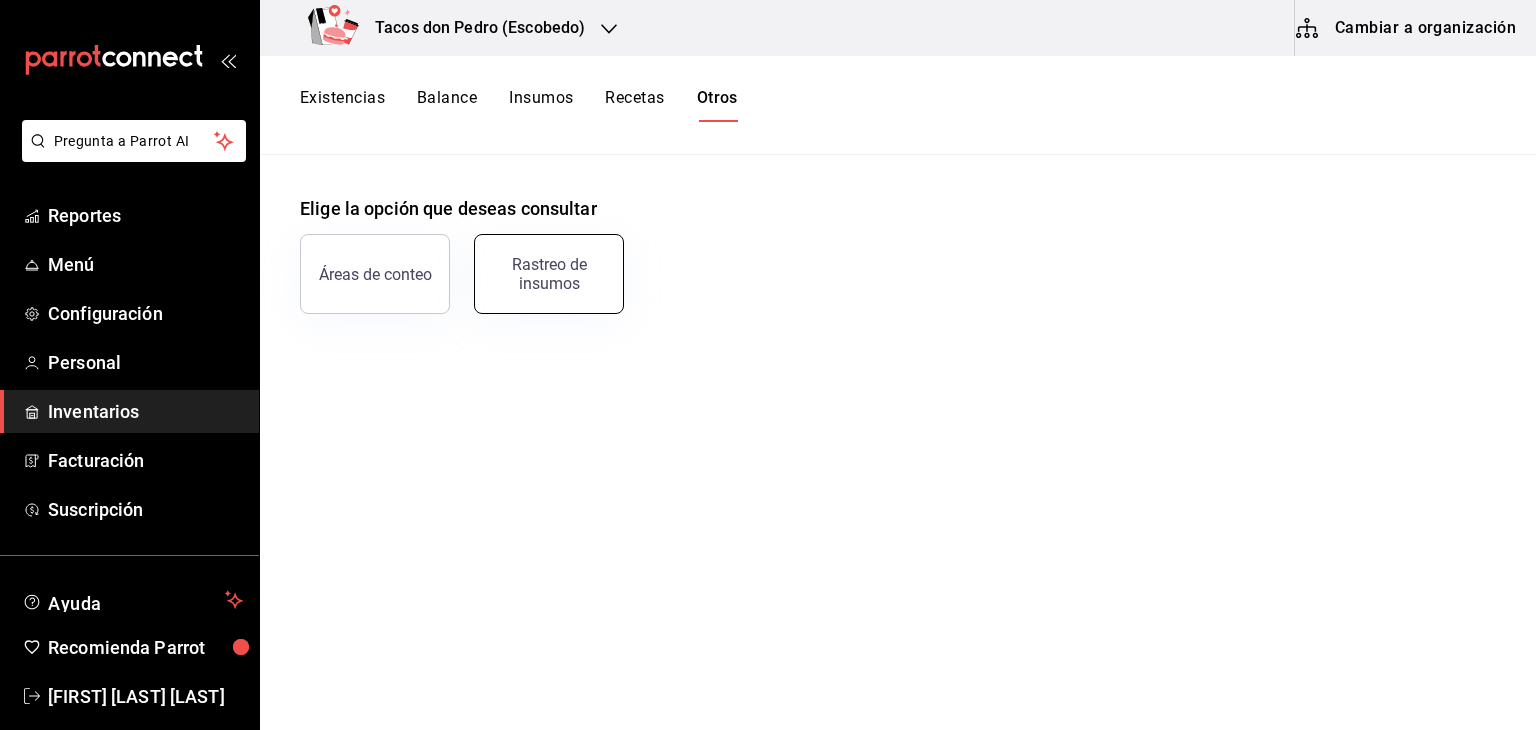 click on "Rastreo de insumos" at bounding box center (549, 274) 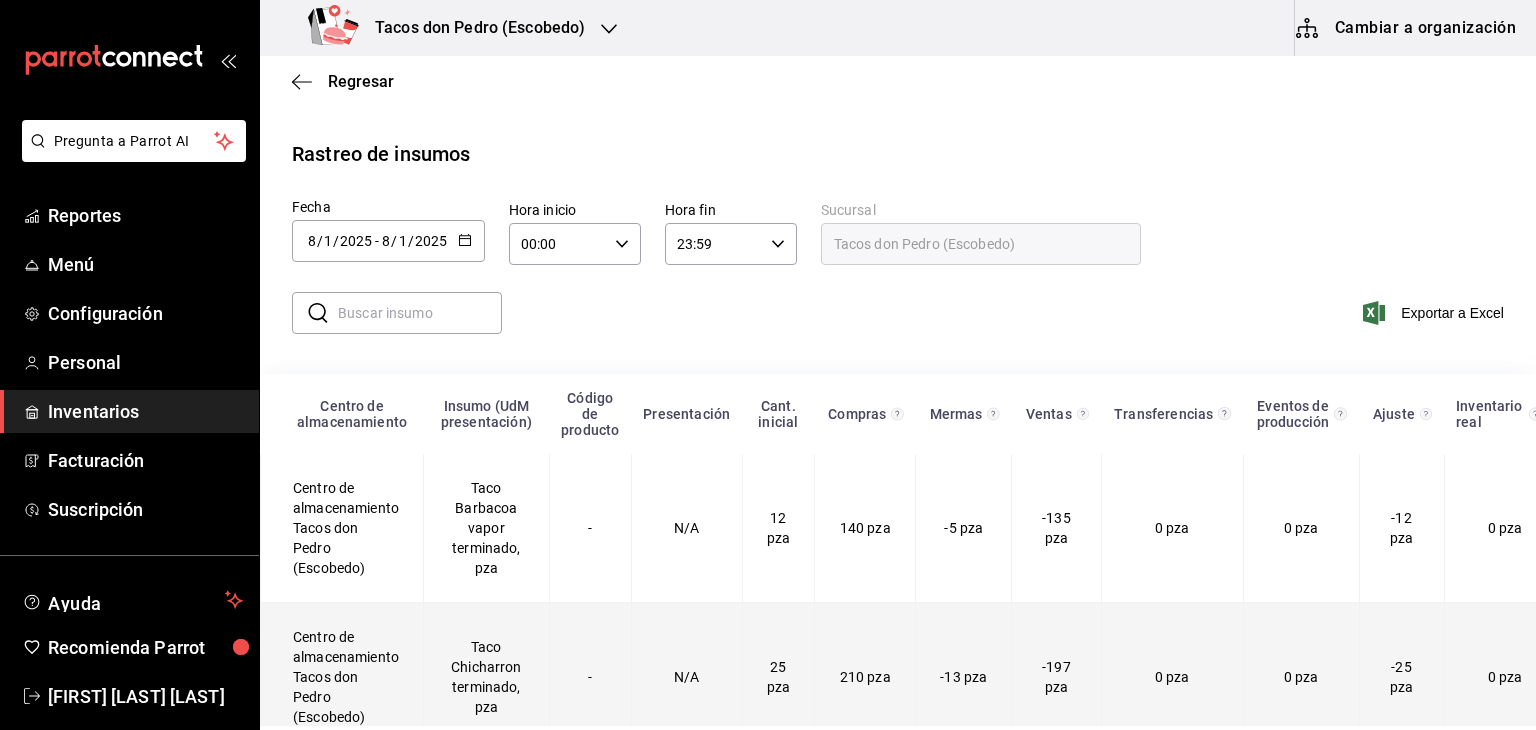 click on "Taco Chicharron terminado, pza" at bounding box center [487, 677] 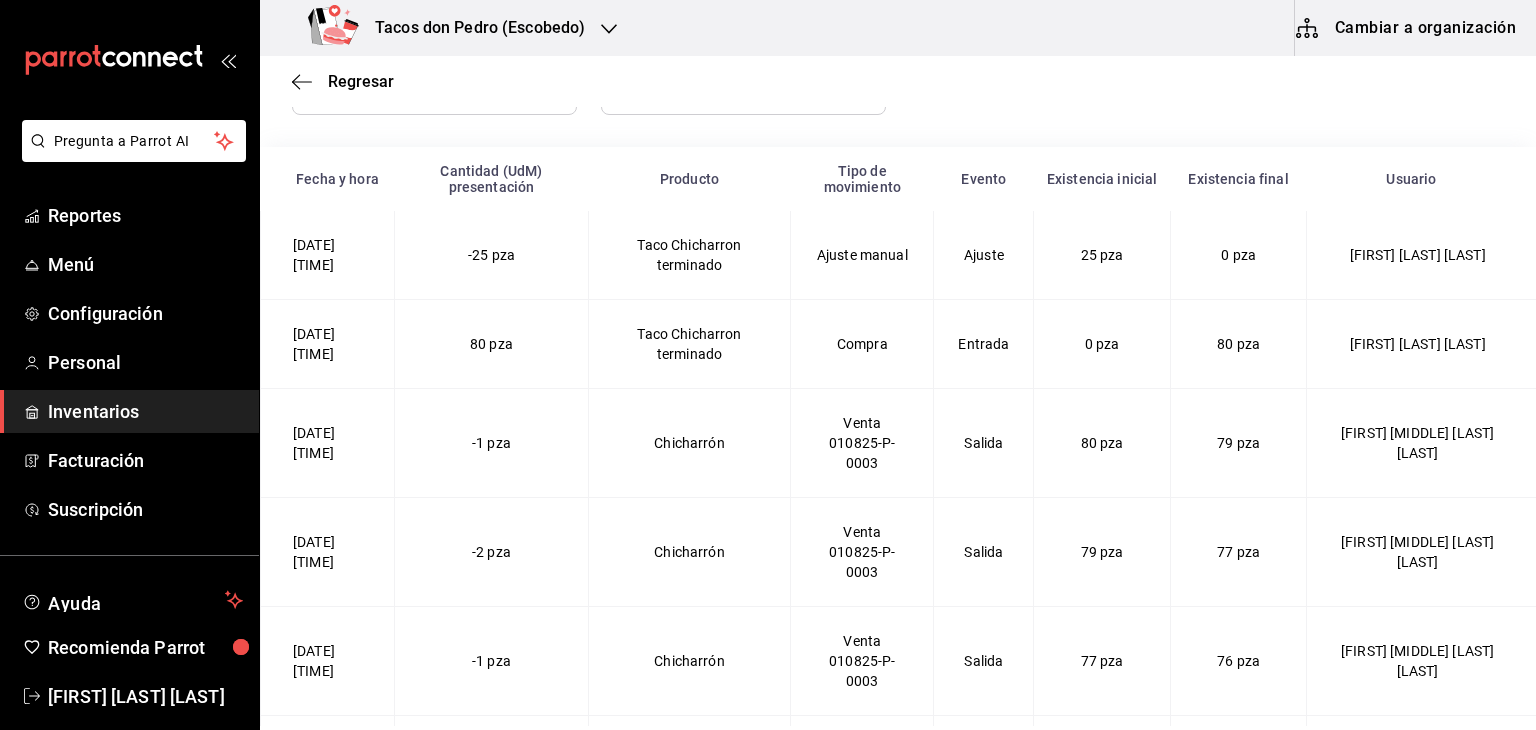 scroll, scrollTop: 342, scrollLeft: 0, axis: vertical 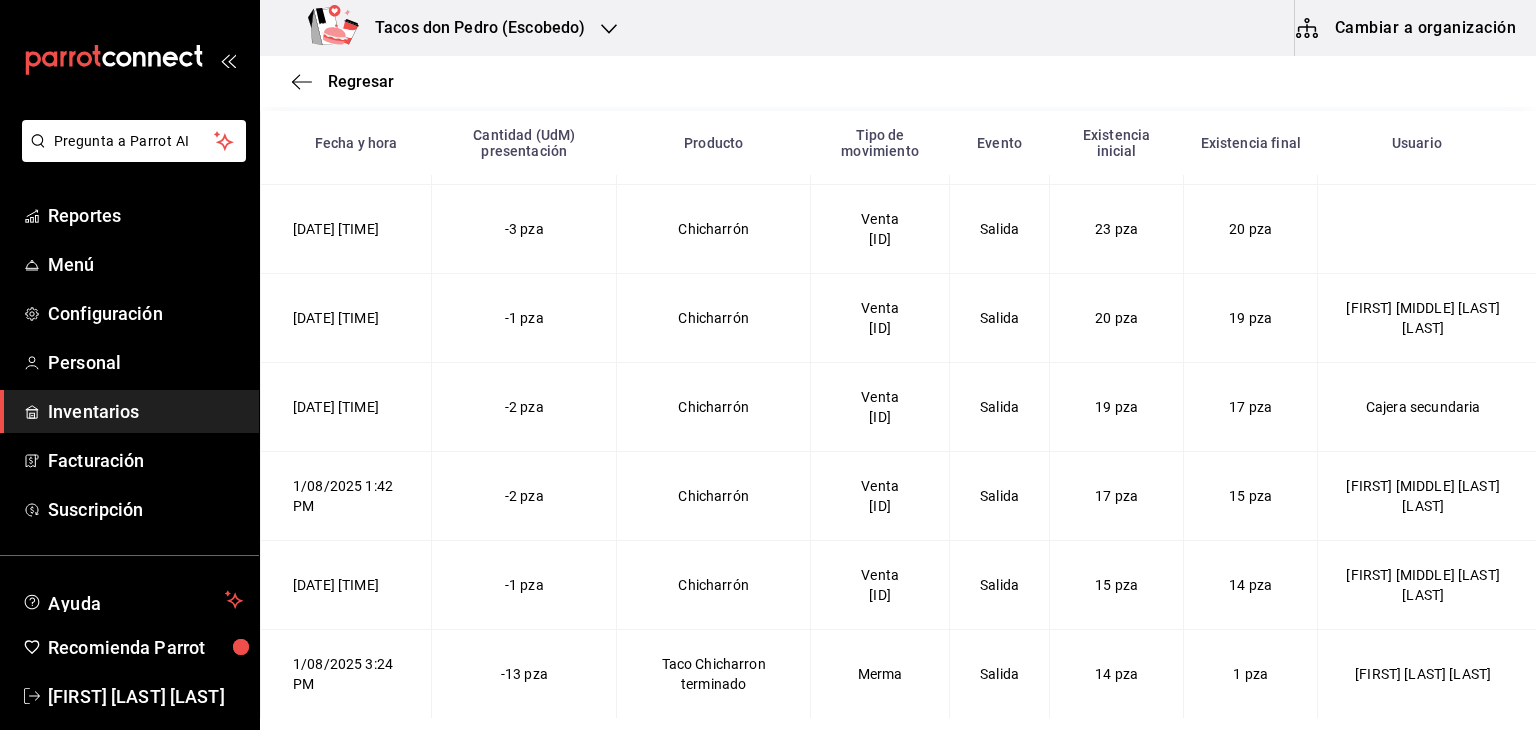 click on "Inventarios" at bounding box center [145, 411] 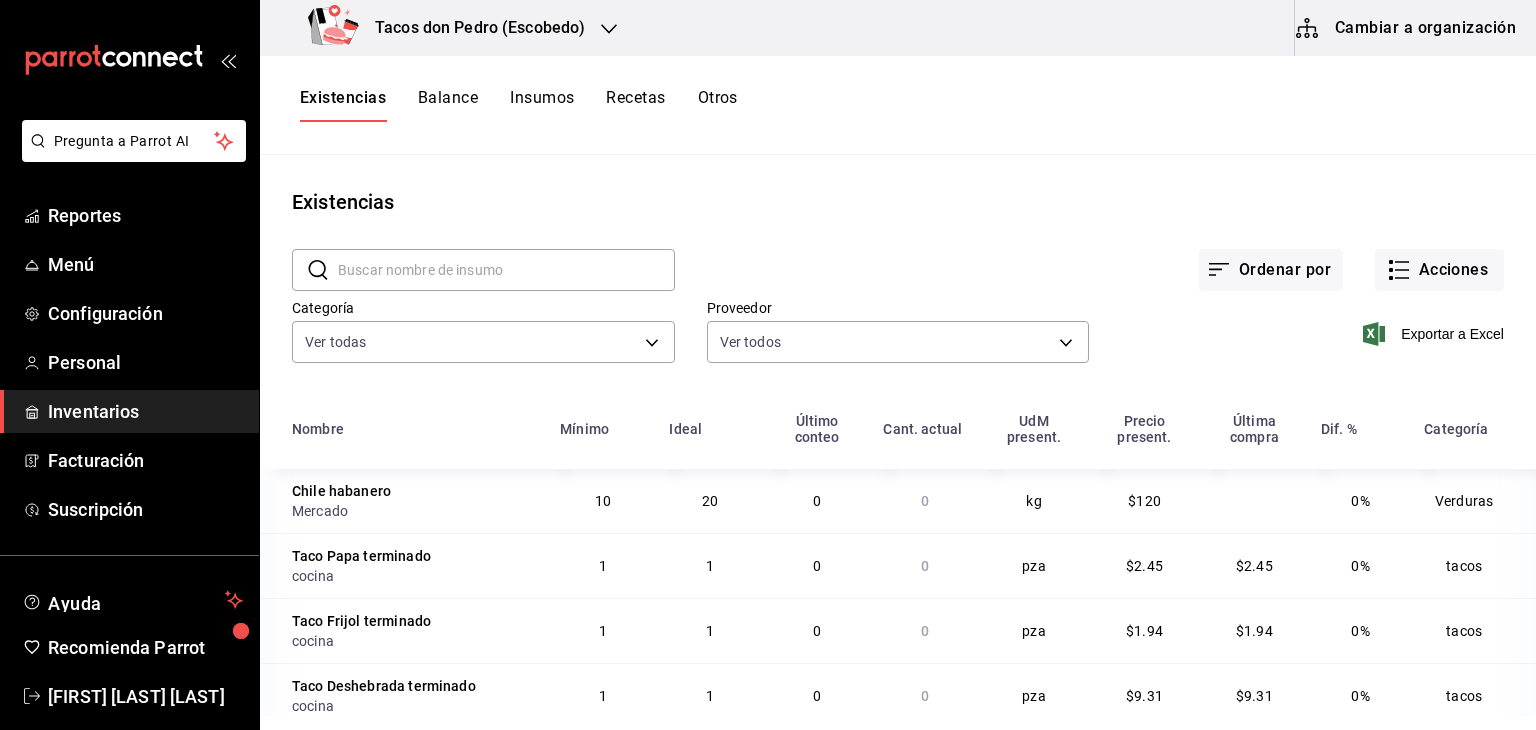 scroll, scrollTop: 24, scrollLeft: 0, axis: vertical 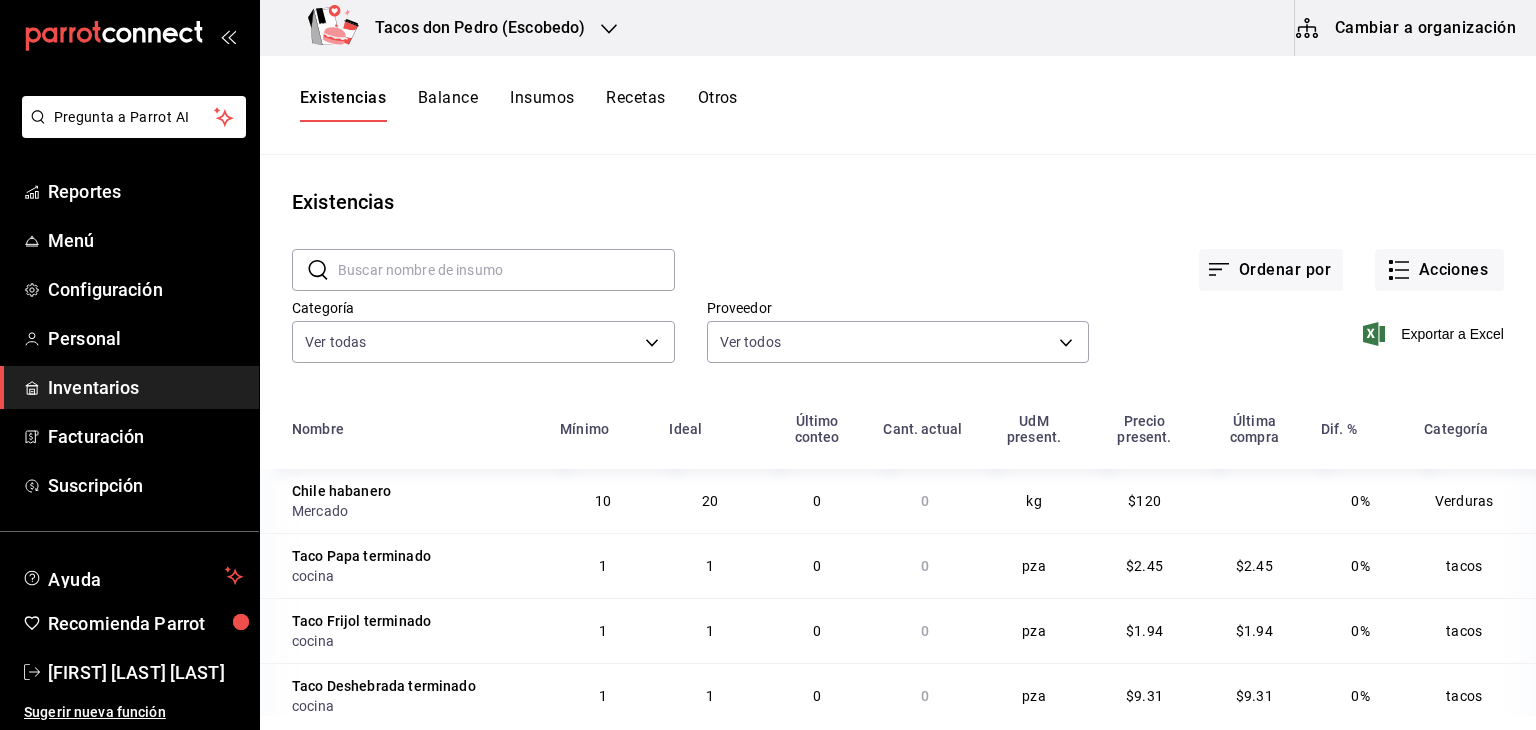 click on "Ordenar por Acciones Categoría Ver todas [UUID], [UUID], [UUID], [UUID], [UUID], [UUID], [UUID], [UUID], [UUID], [UUID], [UUID] Proveedor Ver todos Exportar a Excel" at bounding box center [898, 309] 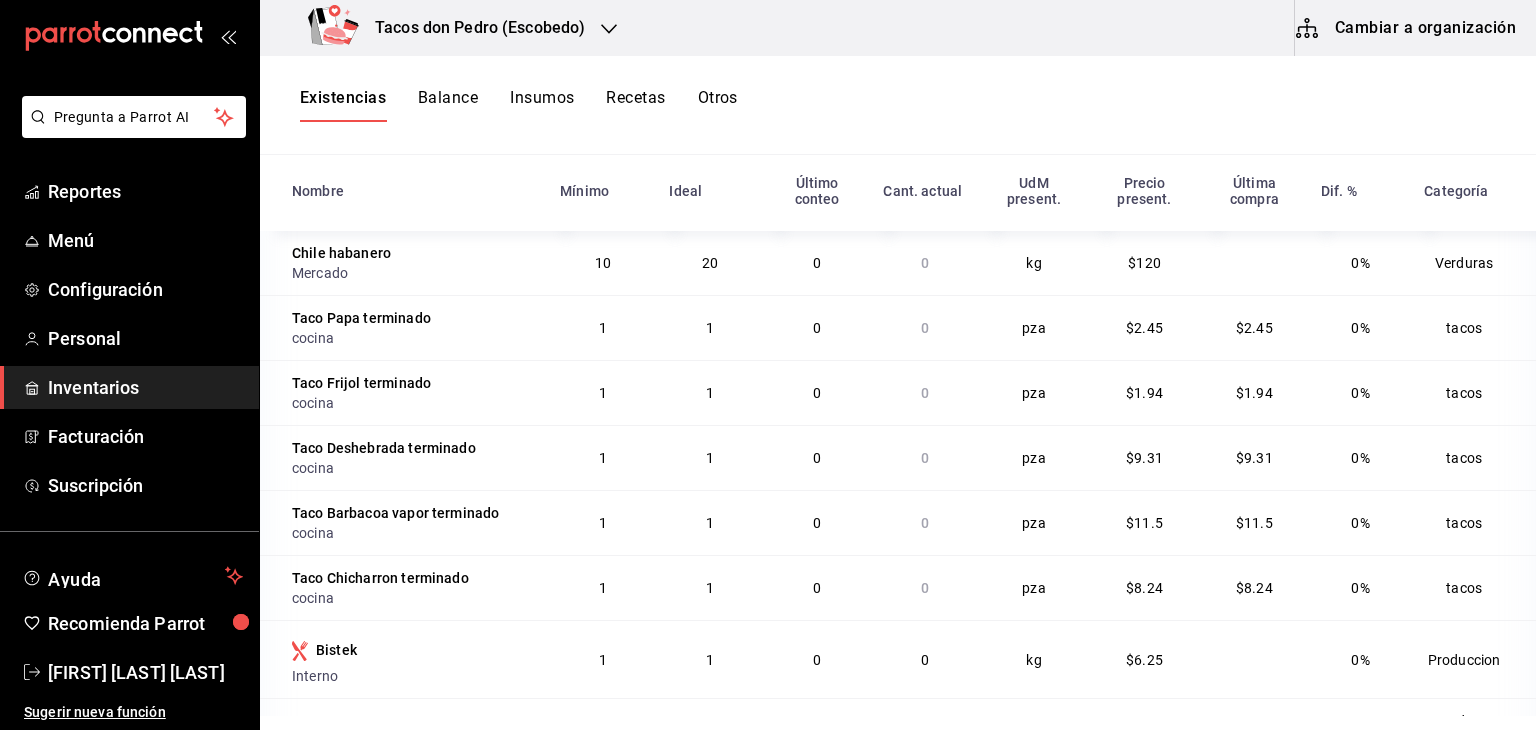 scroll, scrollTop: 240, scrollLeft: 0, axis: vertical 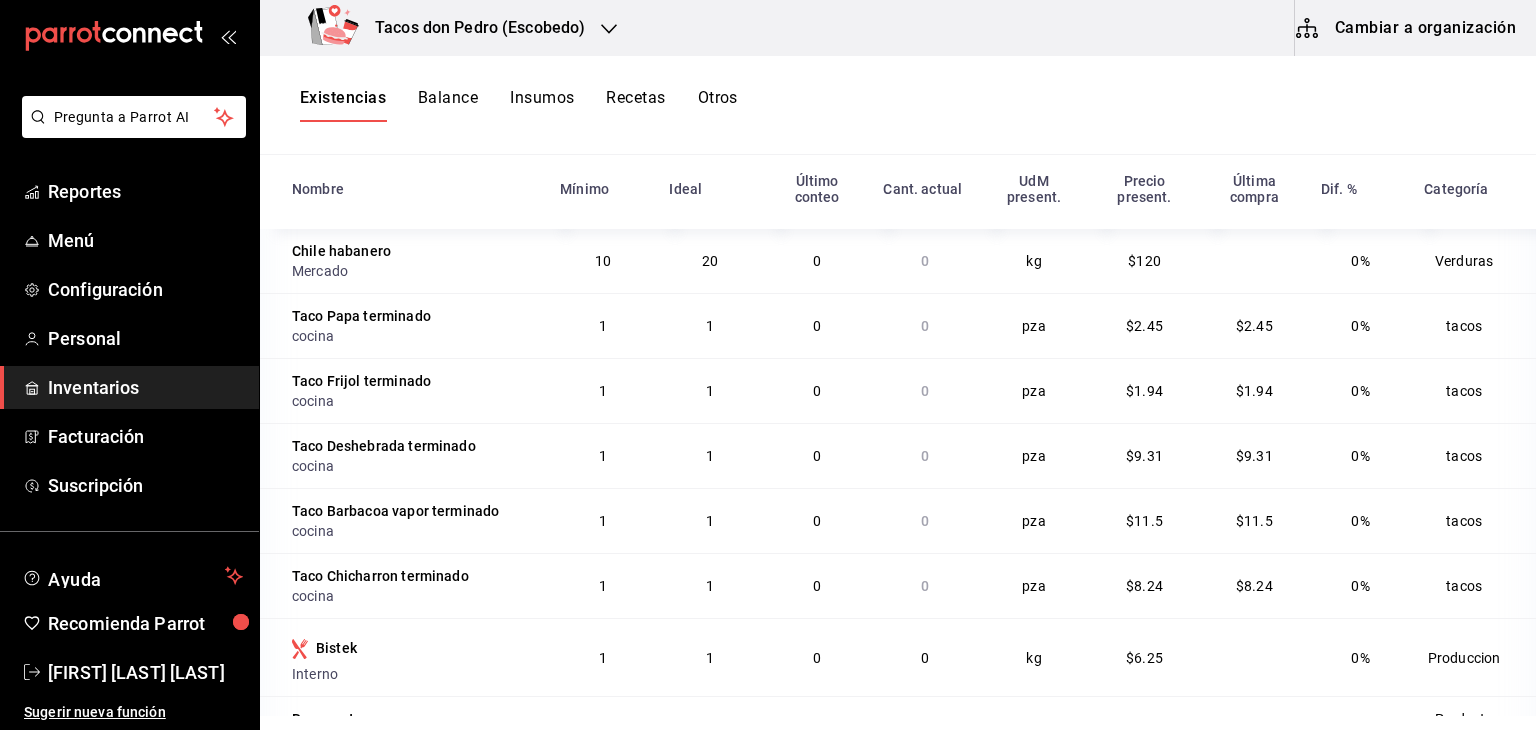 click on "Otros" at bounding box center (718, 105) 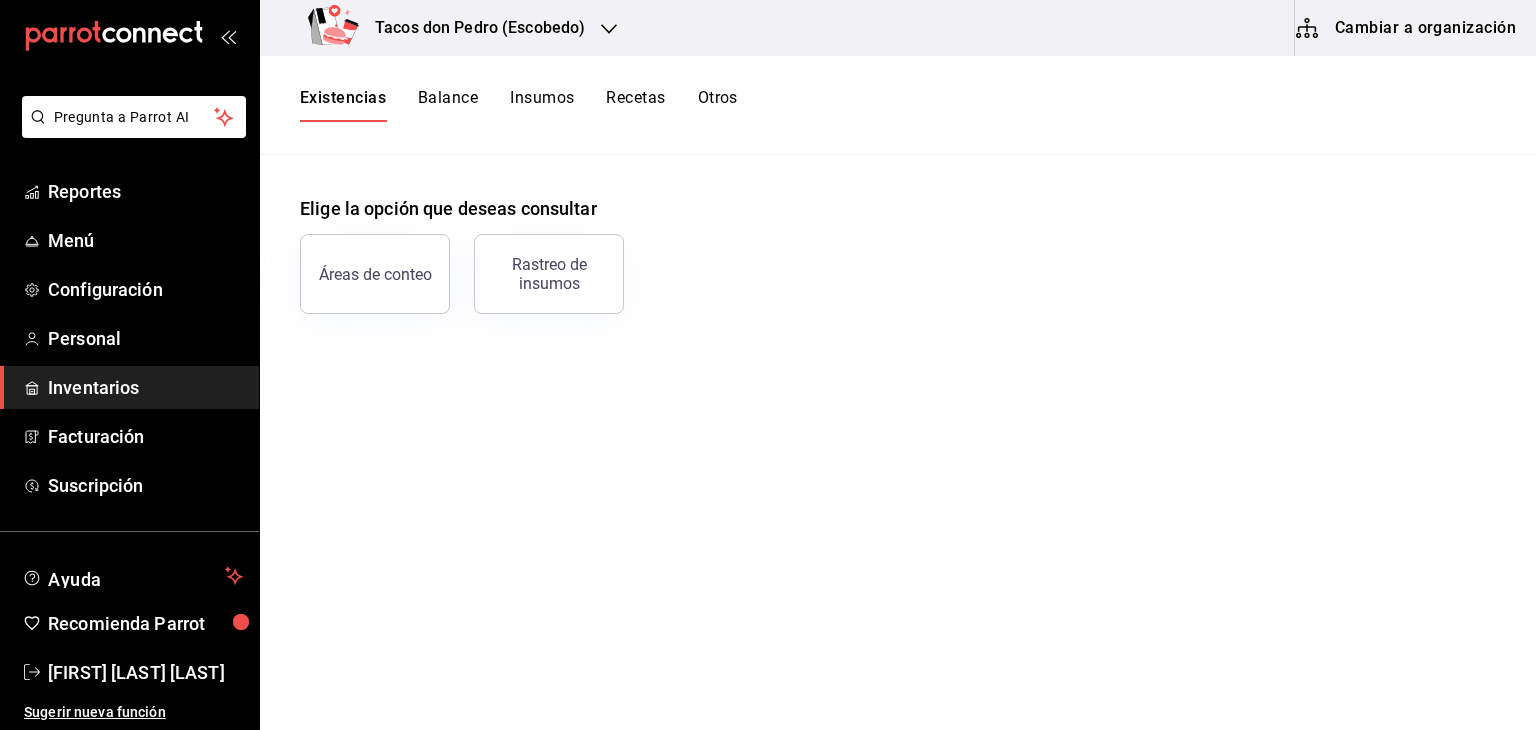 scroll, scrollTop: 0, scrollLeft: 0, axis: both 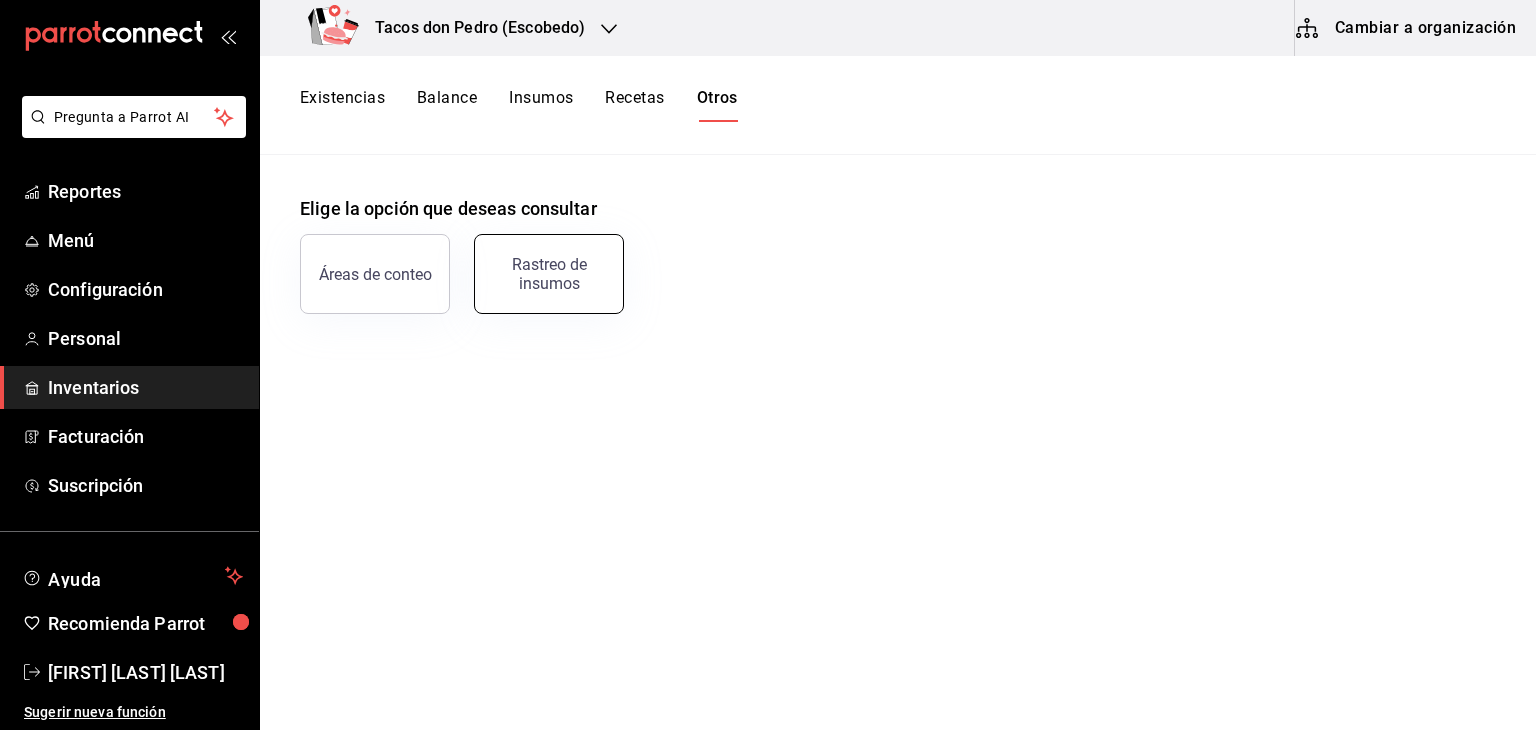 click on "Rastreo de insumos" at bounding box center (549, 274) 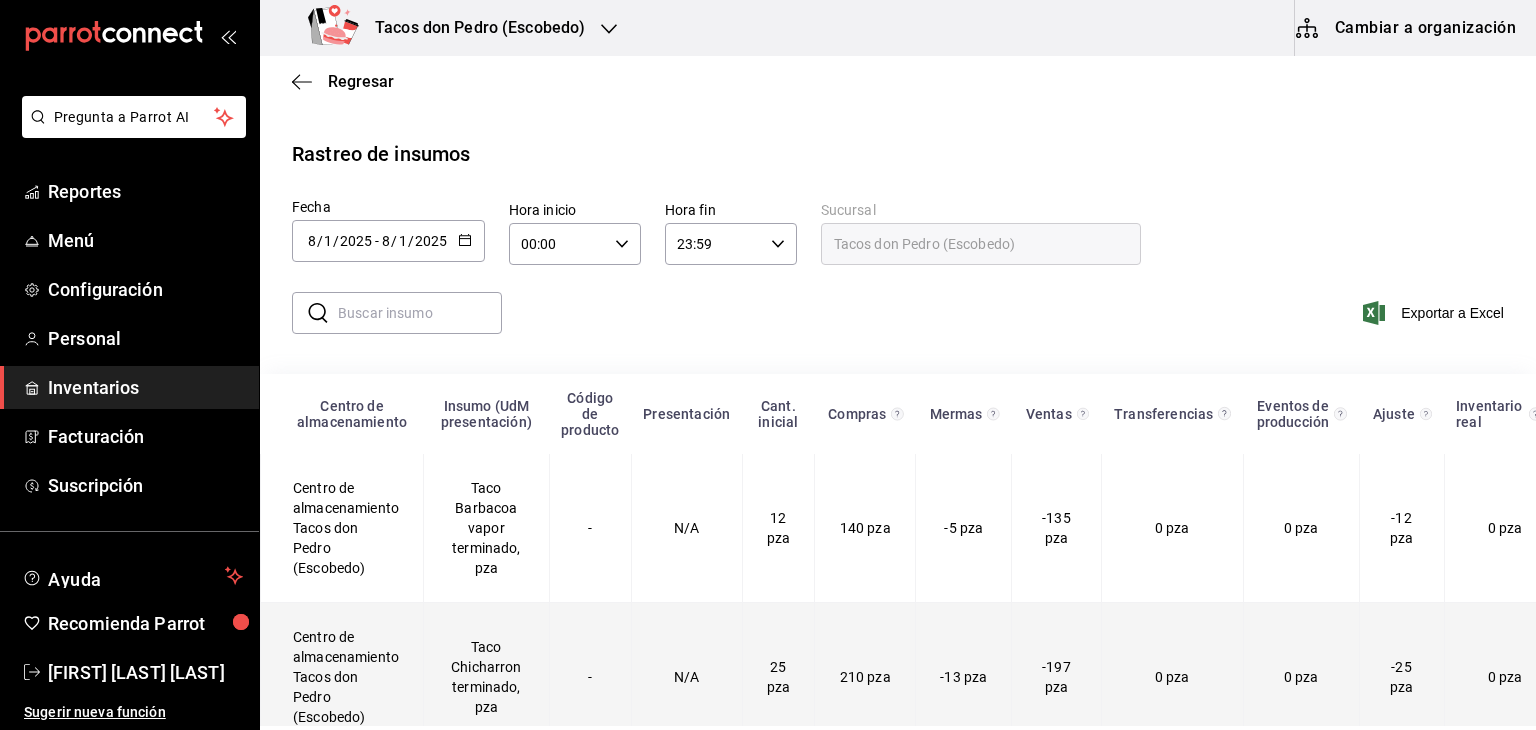 click on "Taco Chicharron terminado, pza" at bounding box center (487, 677) 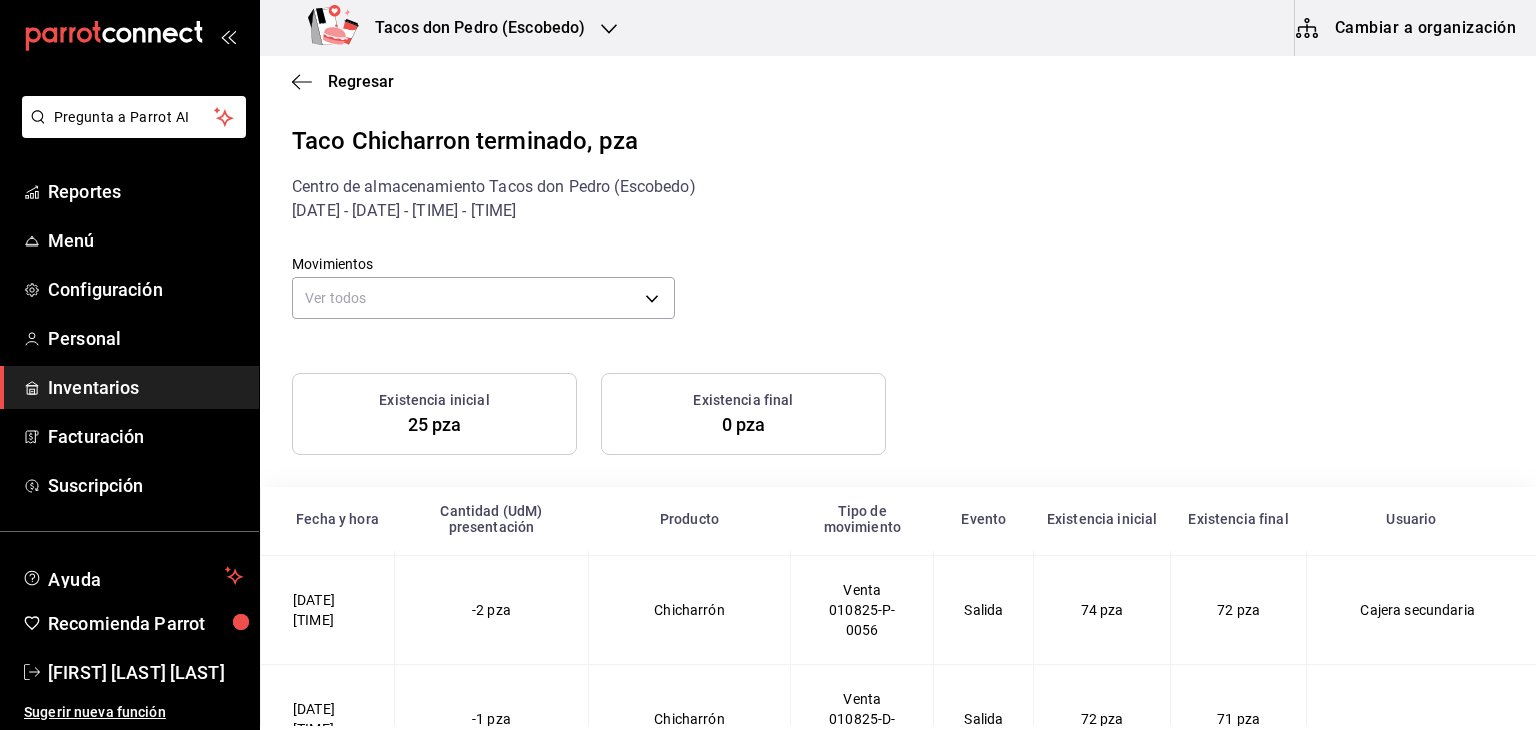 scroll, scrollTop: 4878, scrollLeft: 0, axis: vertical 